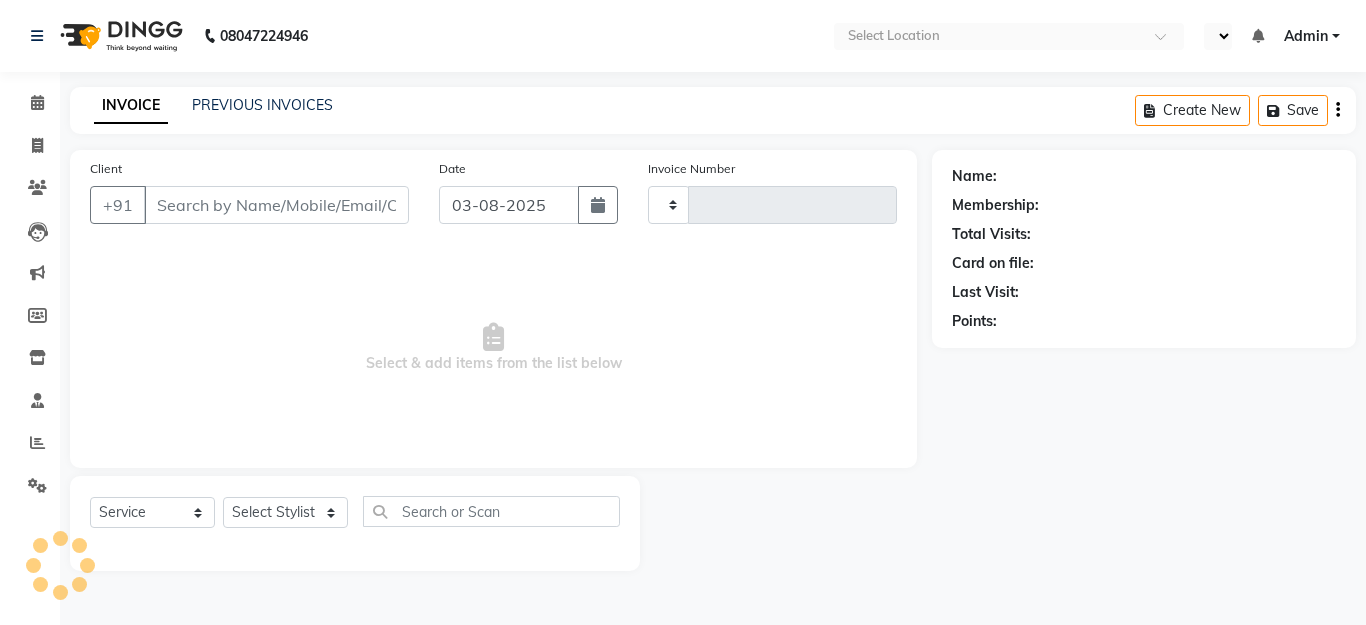 select on "service" 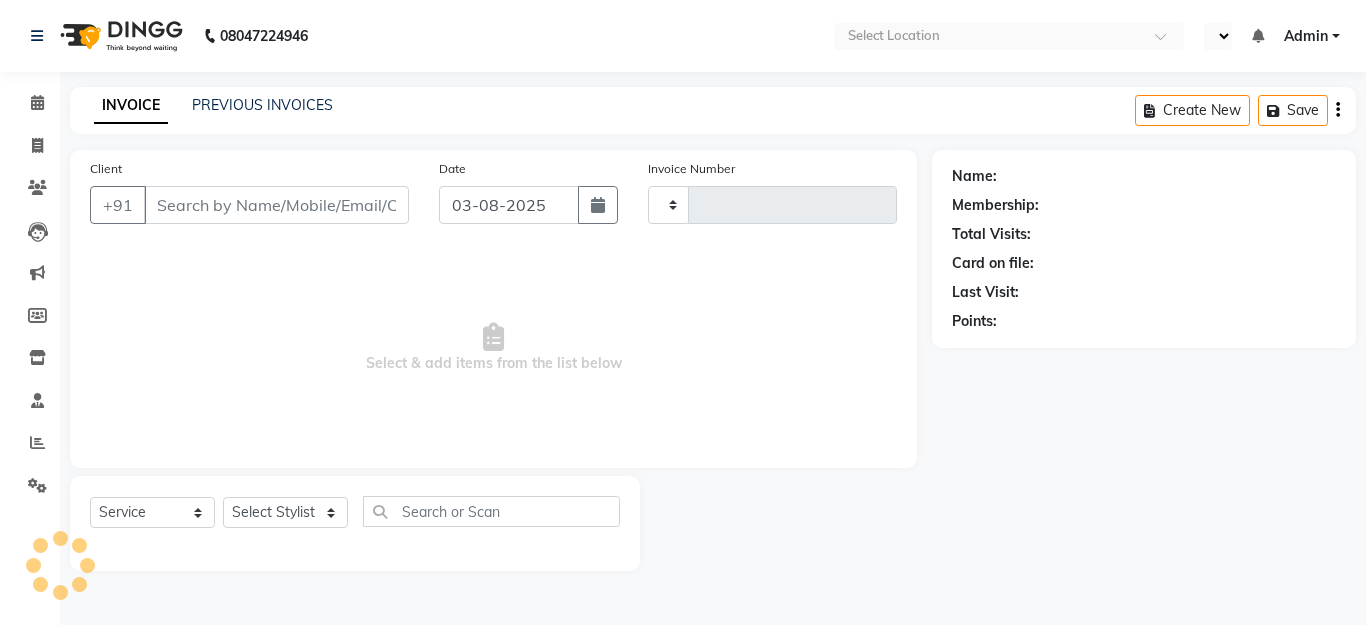 type on "1022" 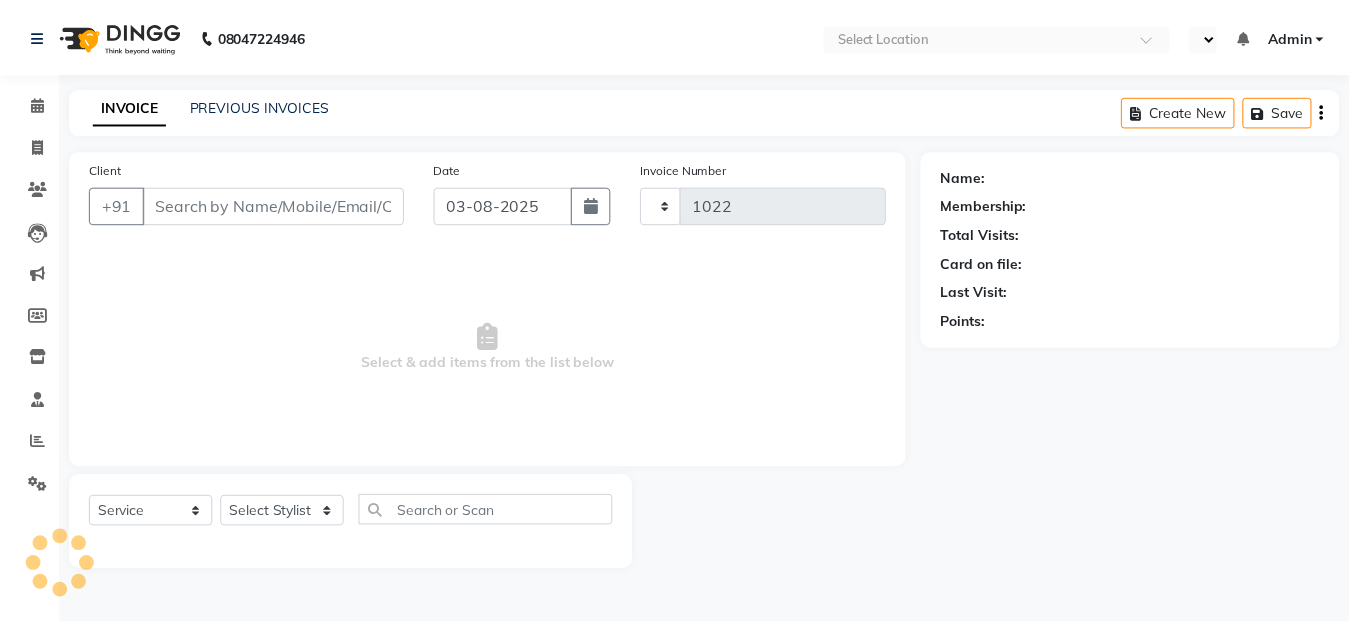 scroll, scrollTop: 0, scrollLeft: 0, axis: both 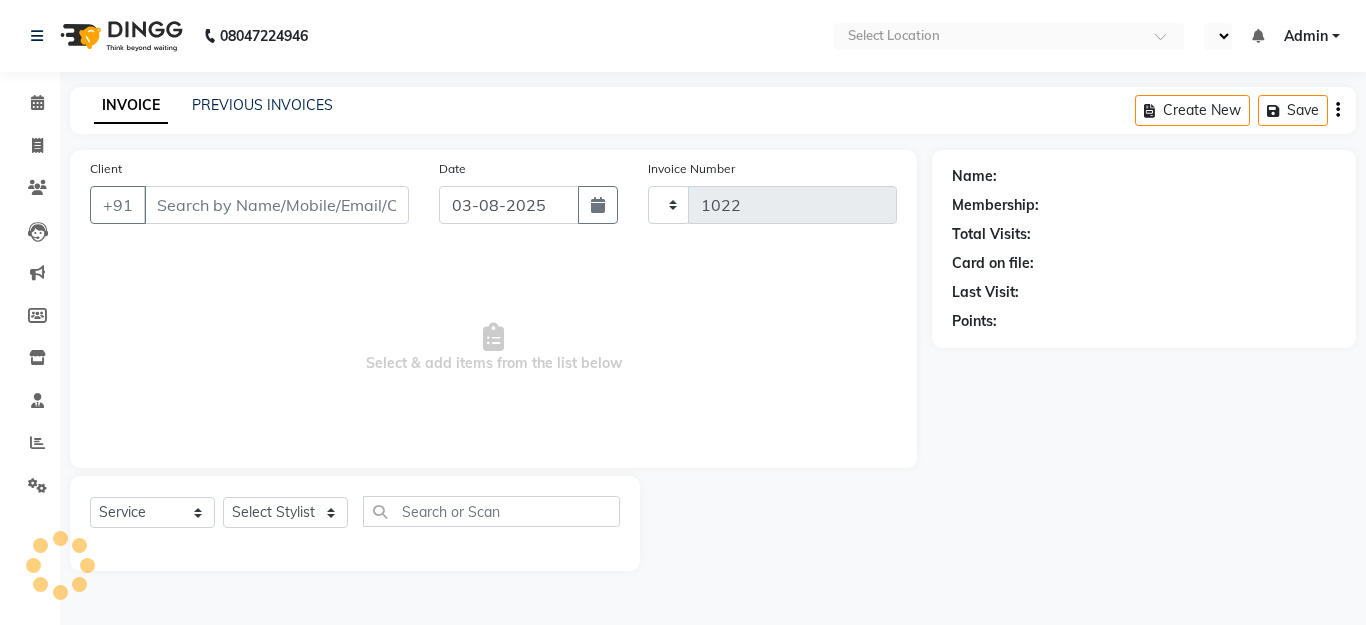 select on "en" 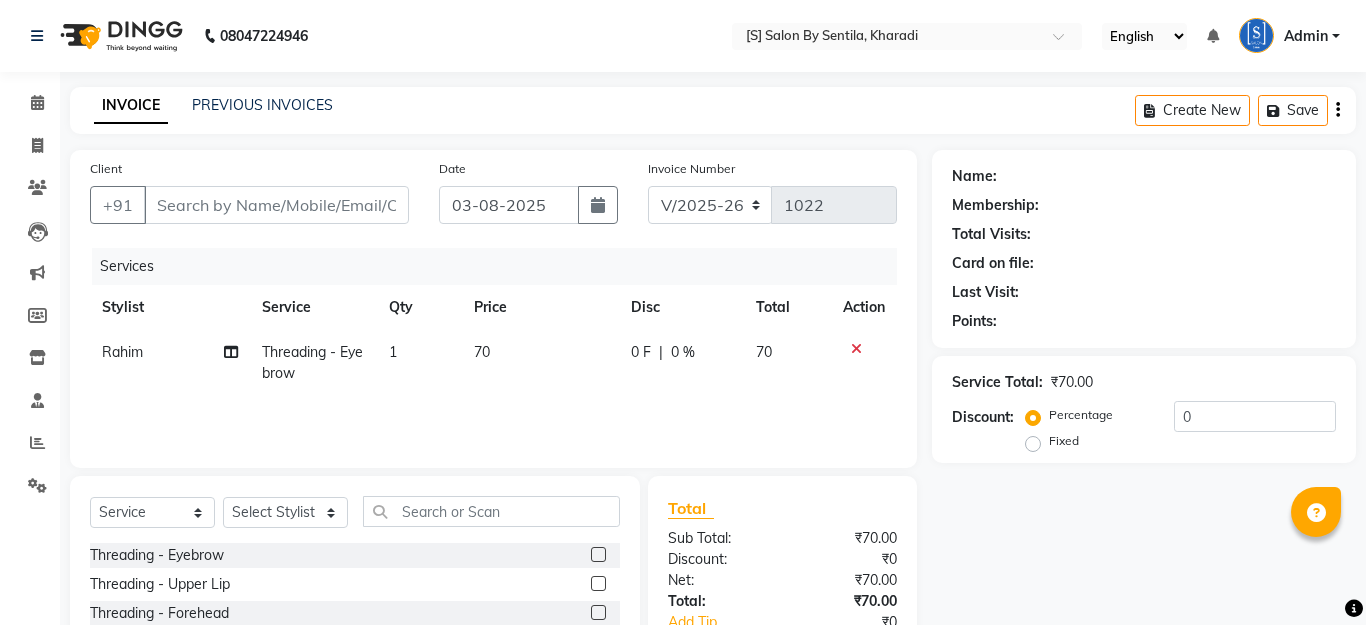 type on "9545051032" 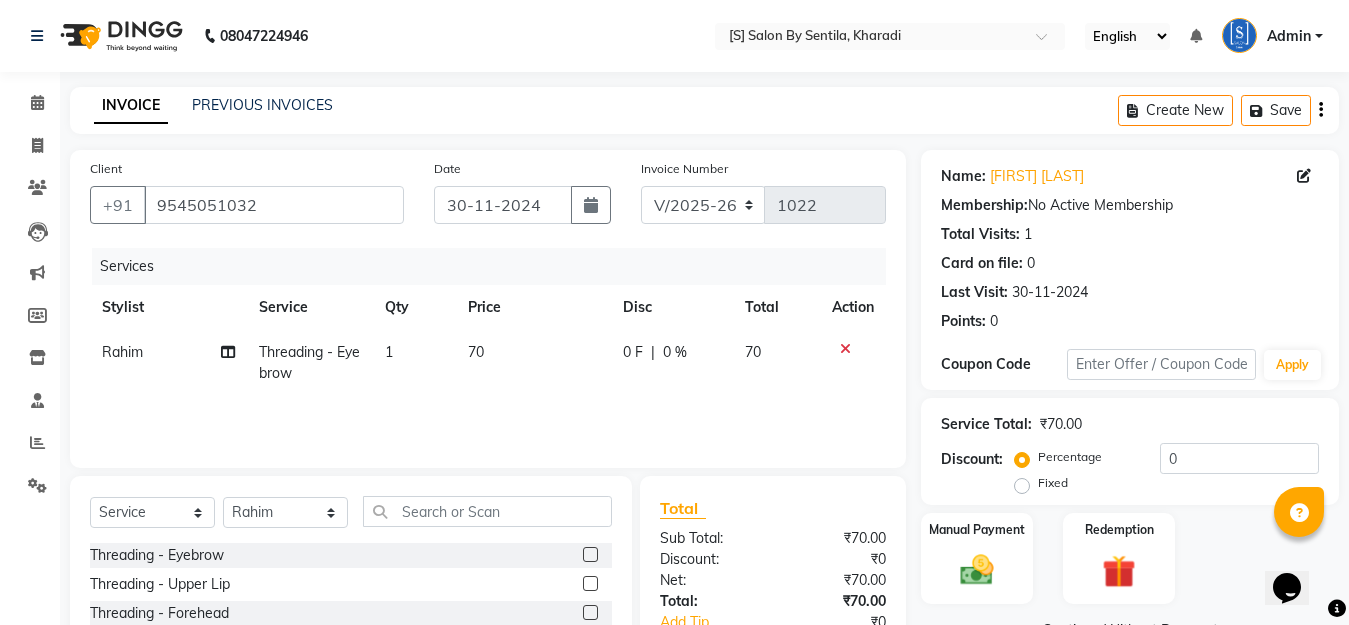 scroll, scrollTop: 0, scrollLeft: 0, axis: both 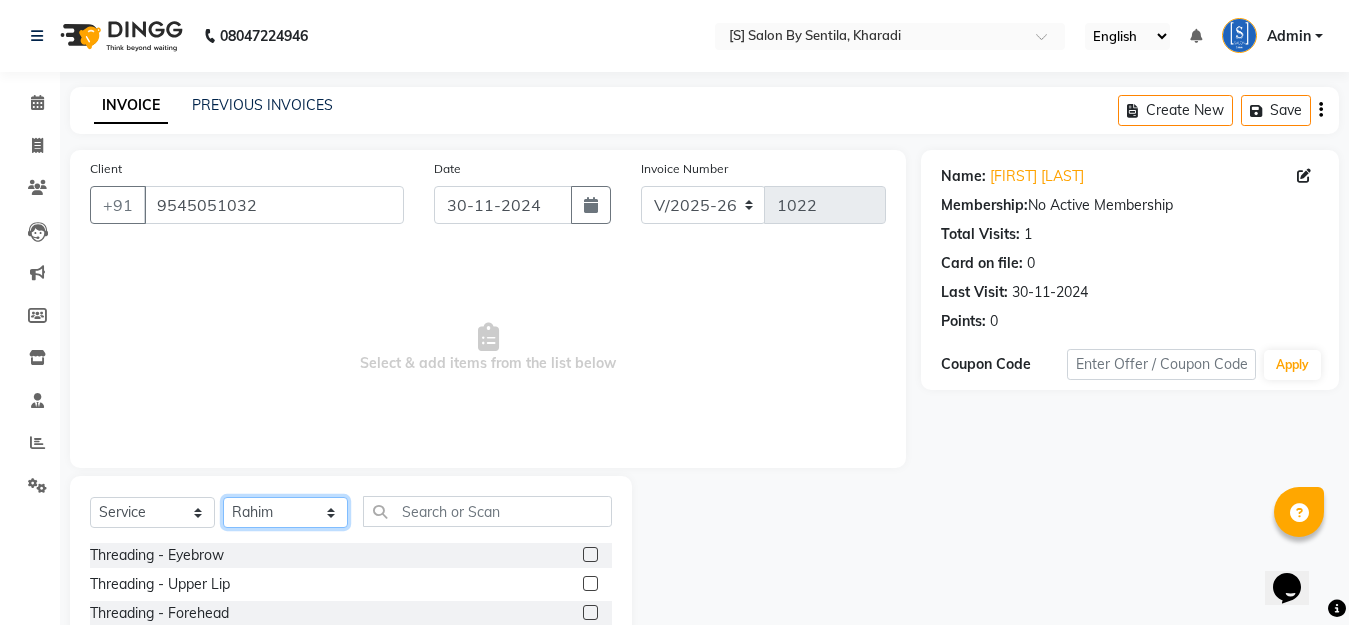 click on "Select Stylist [FIRST] [LAST] [FIRST] [LAST] [FIRST] [LAST] [FIRST] [LAST] [FIRST] [LAST]" 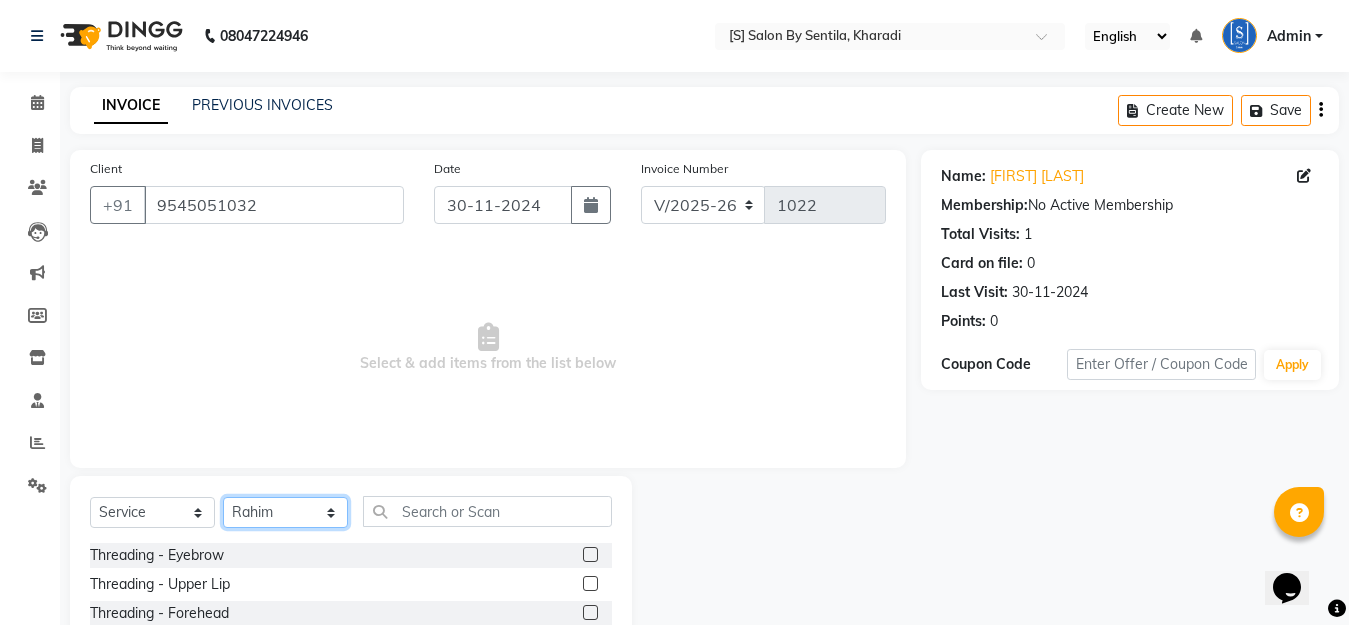 select on "4280" 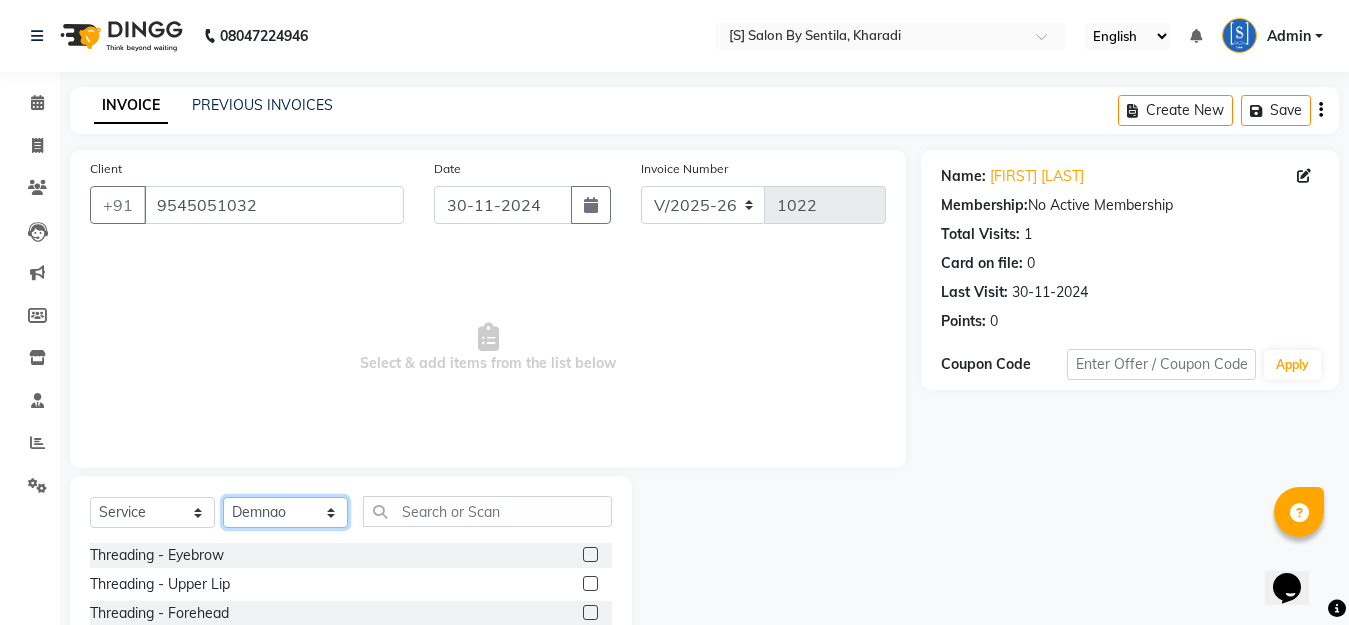 click on "Select Stylist [FIRST] [LAST] [FIRST] [LAST] [FIRST] [LAST] [FIRST] [LAST] [FIRST] [LAST]" 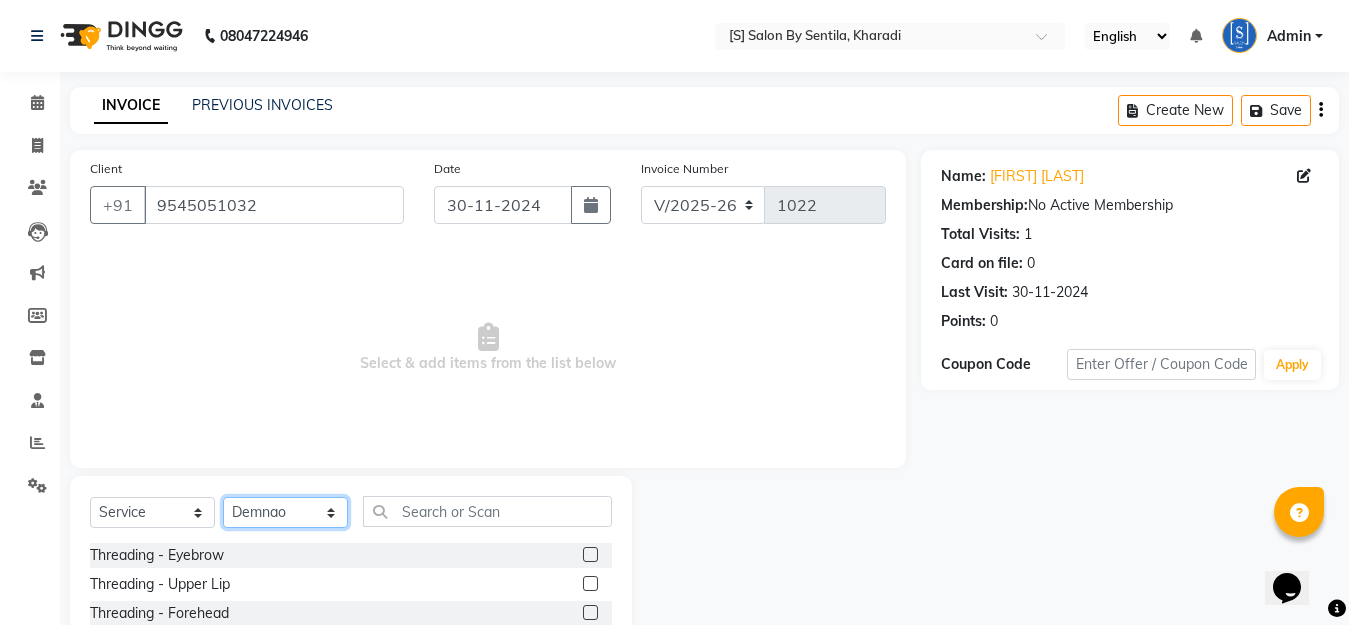 scroll, scrollTop: 176, scrollLeft: 0, axis: vertical 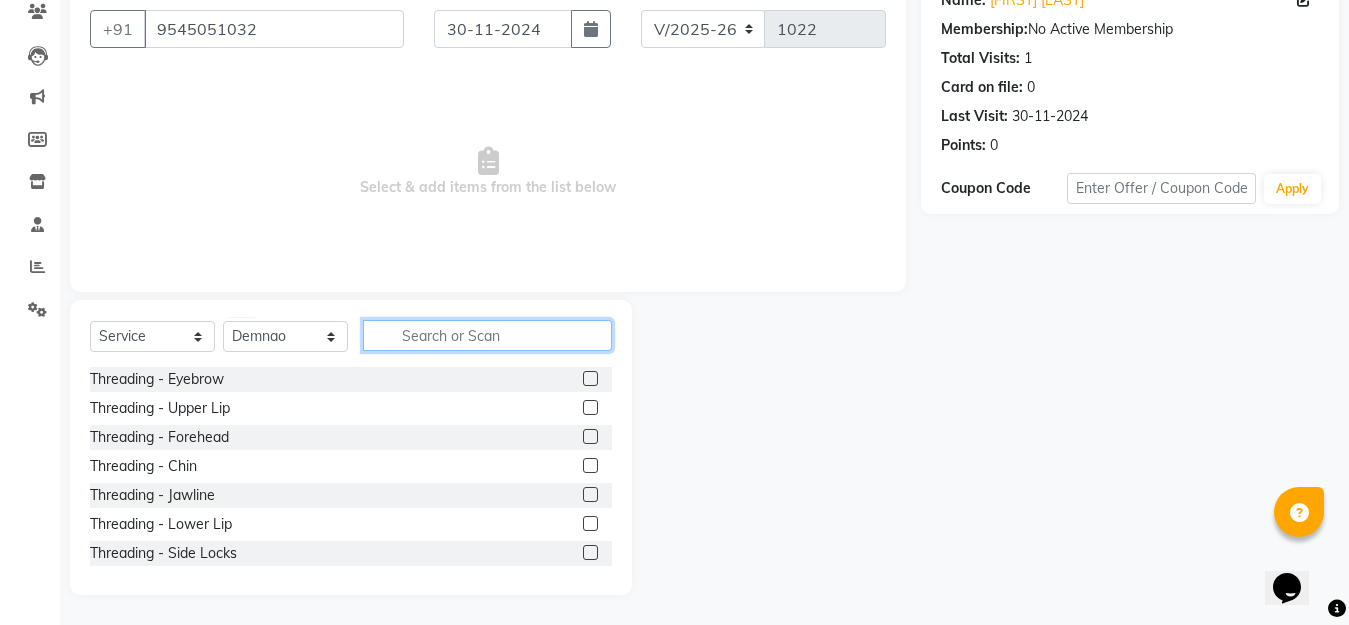 drag, startPoint x: 510, startPoint y: 325, endPoint x: 546, endPoint y: 346, distance: 41.677334 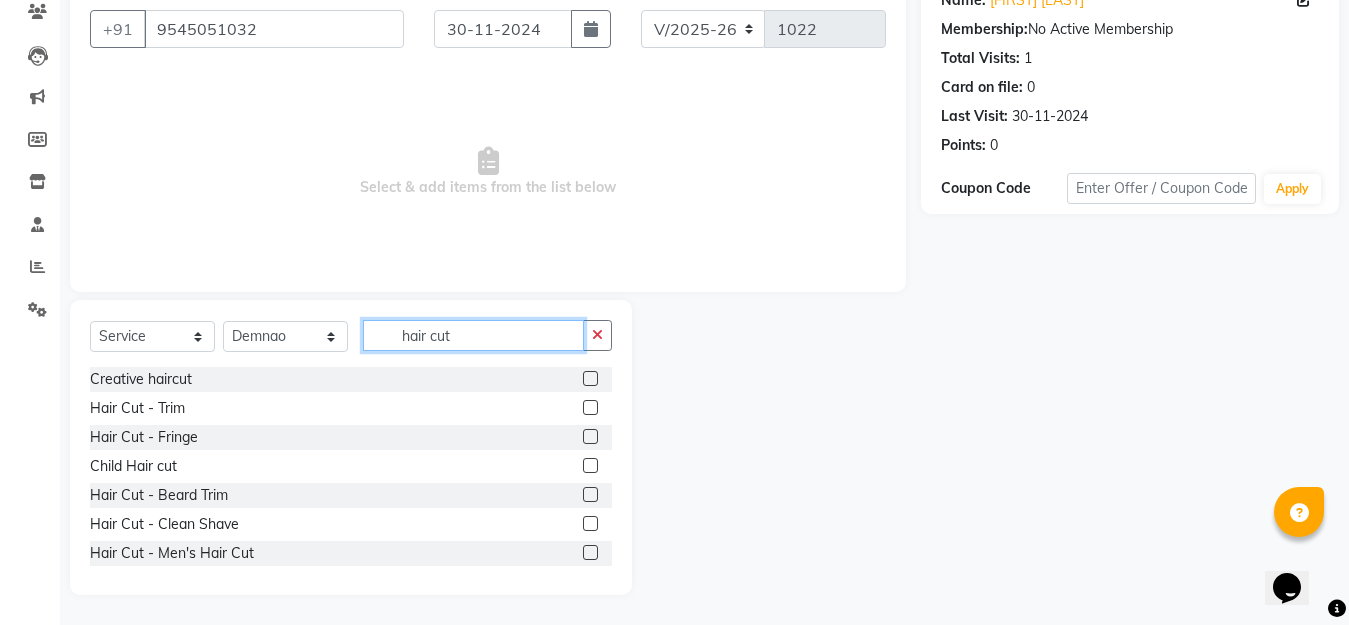 type on "hair cut" 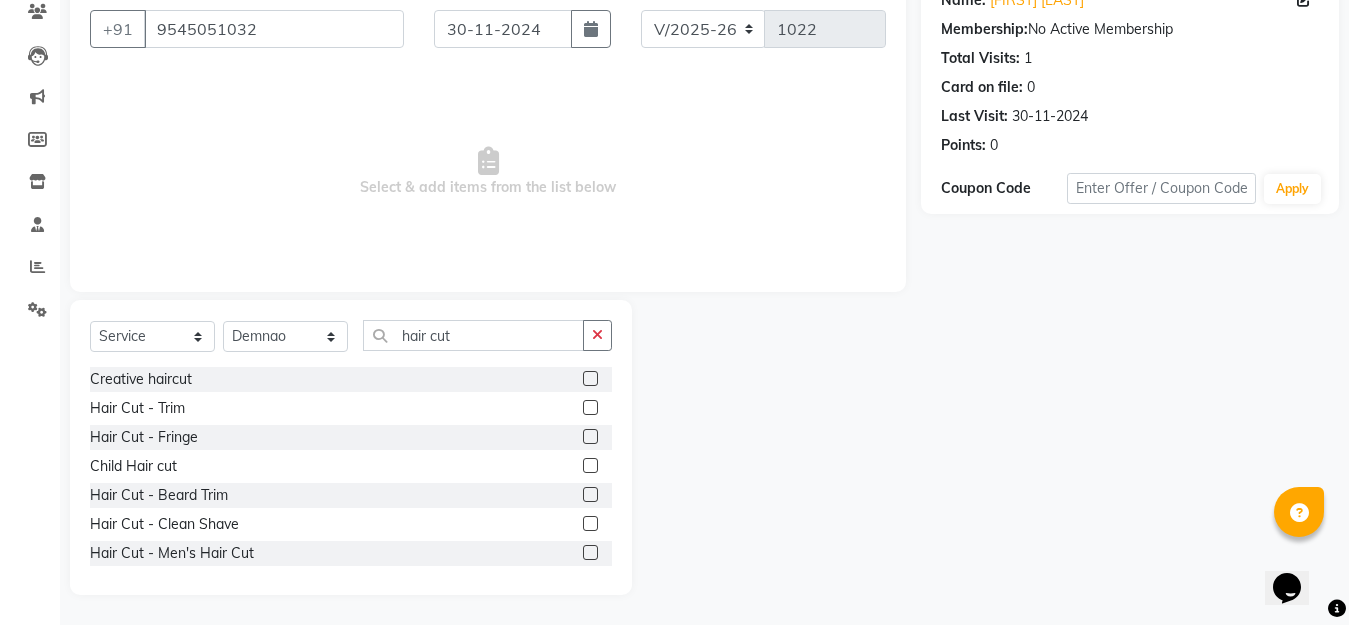 click 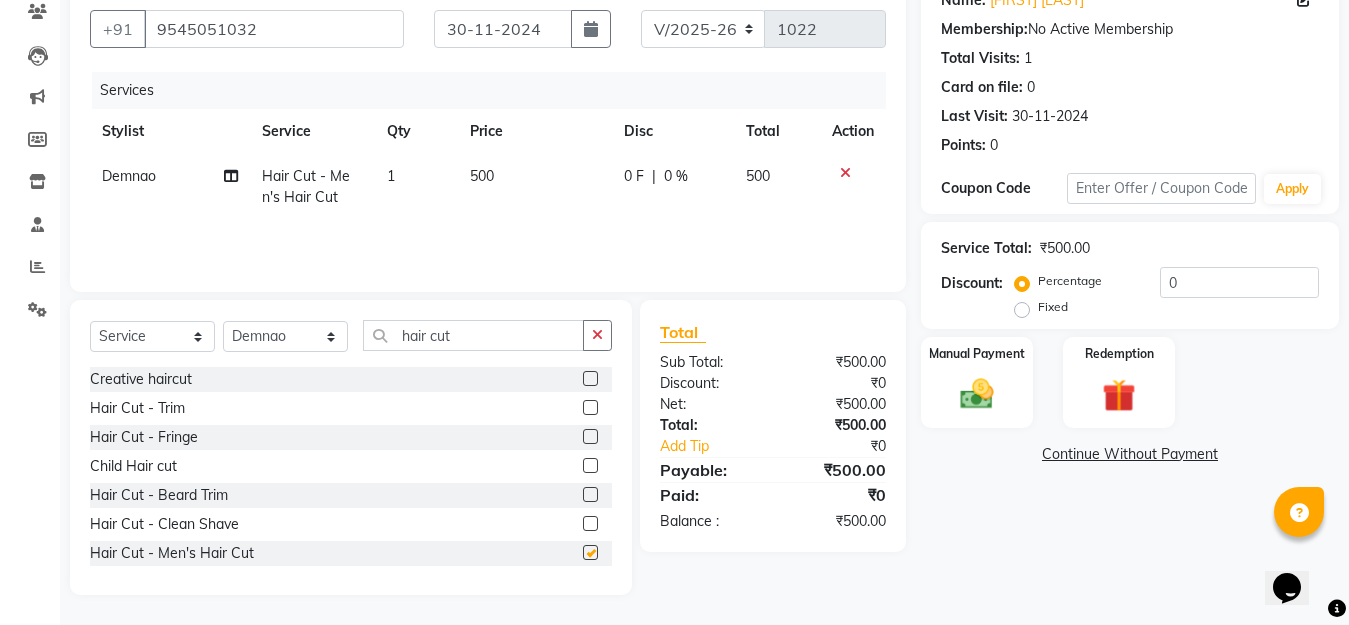checkbox on "false" 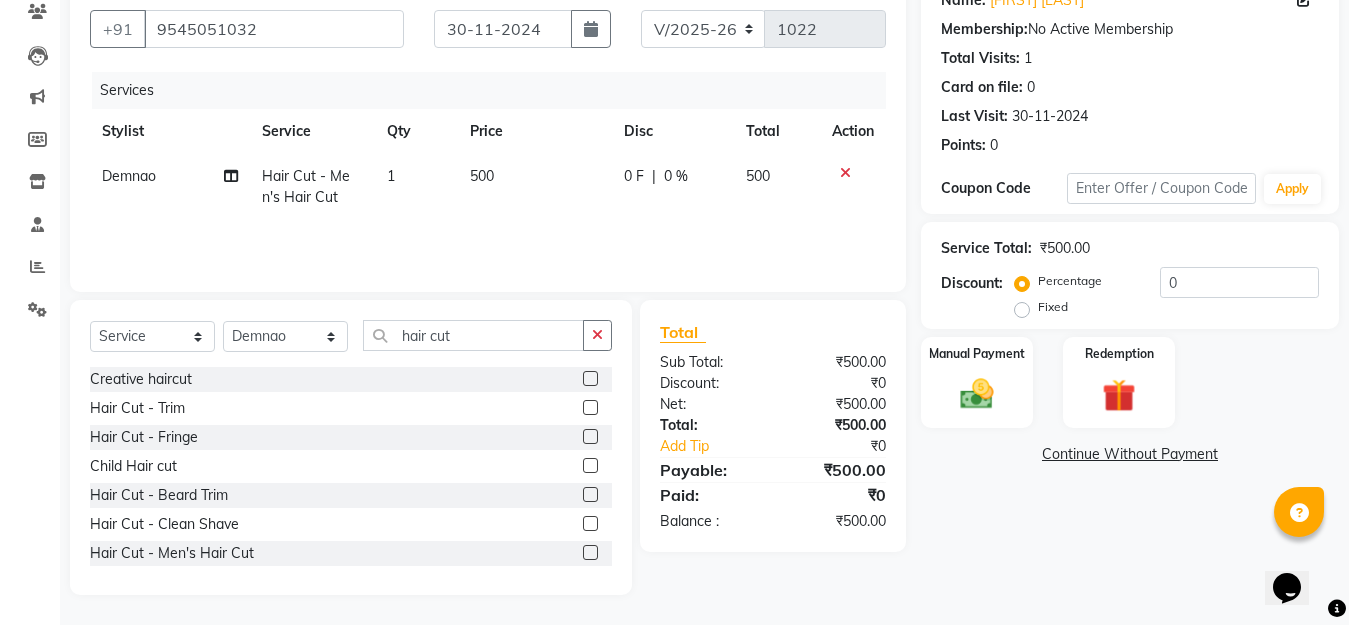 click 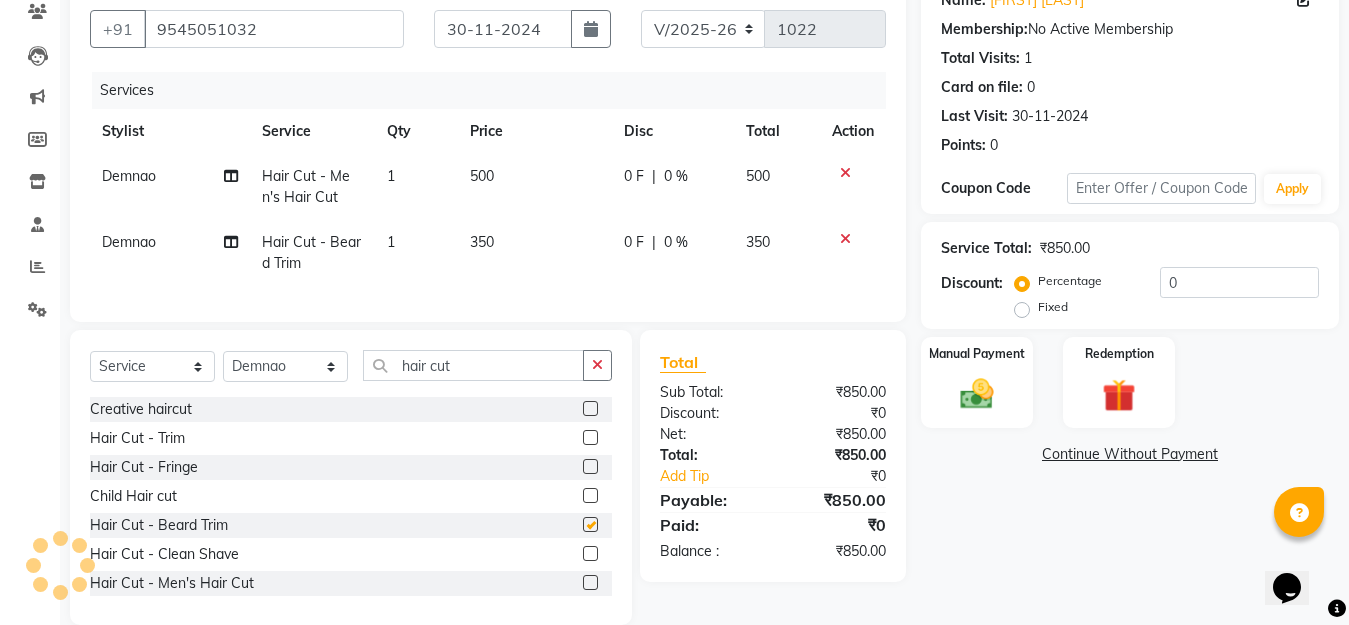 checkbox on "false" 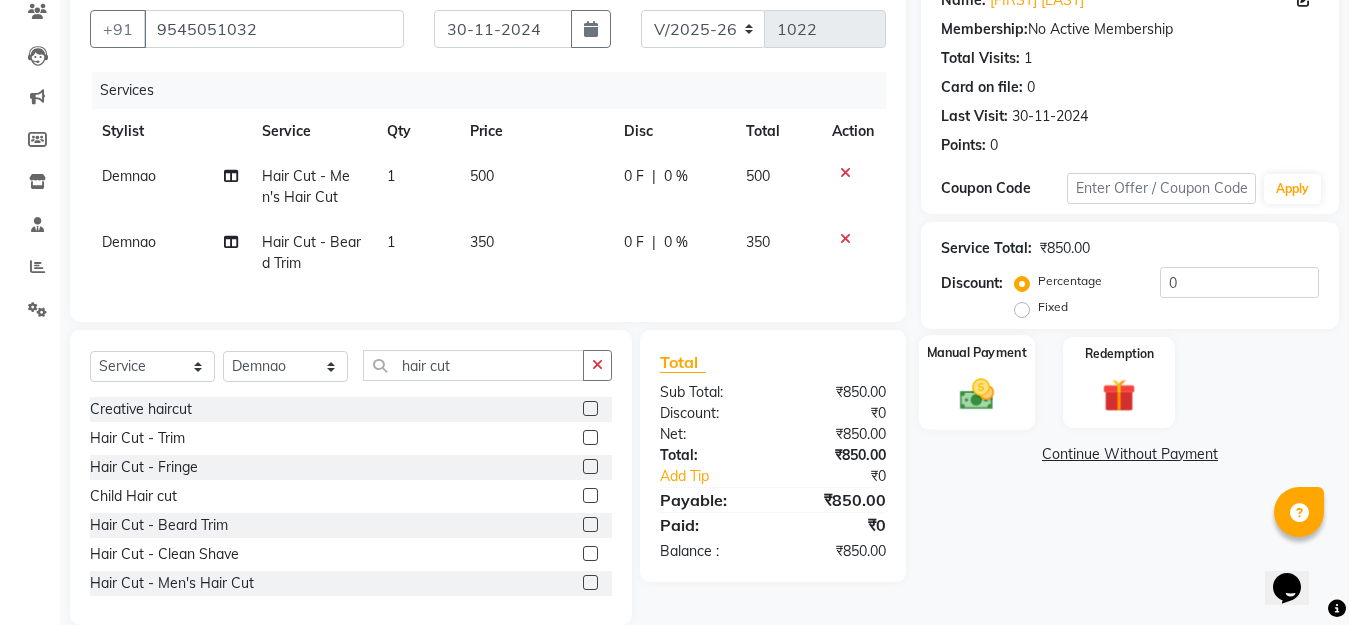 click 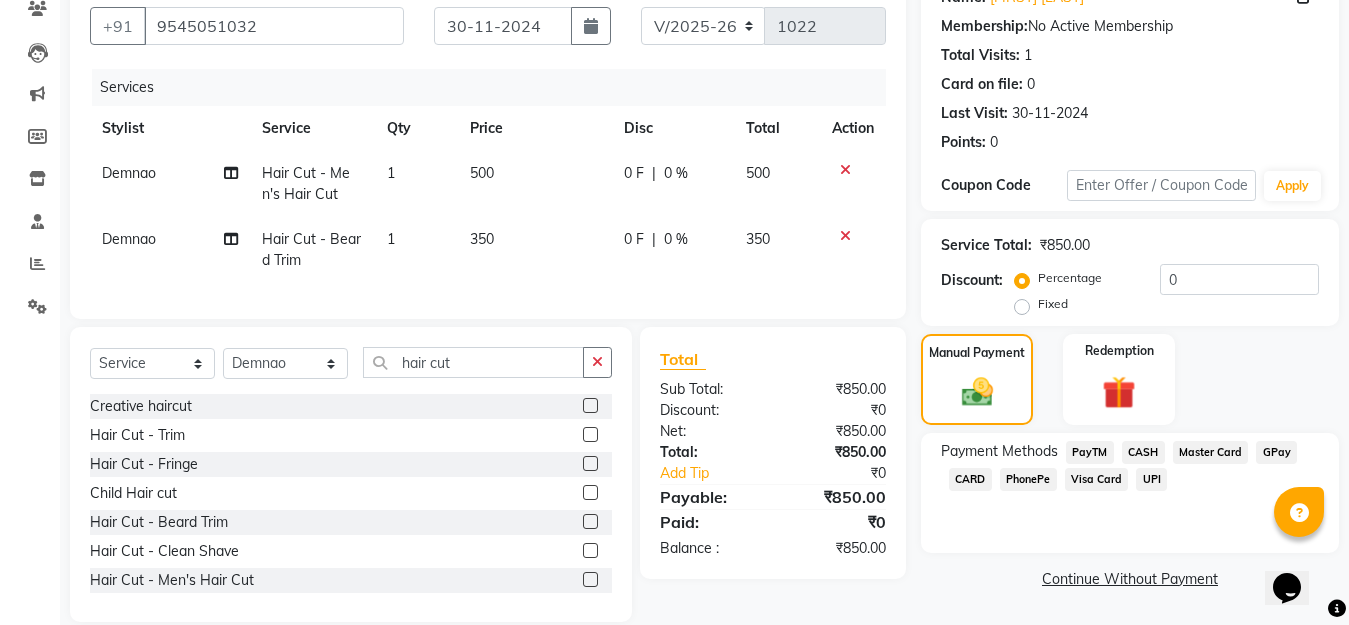 scroll, scrollTop: 223, scrollLeft: 0, axis: vertical 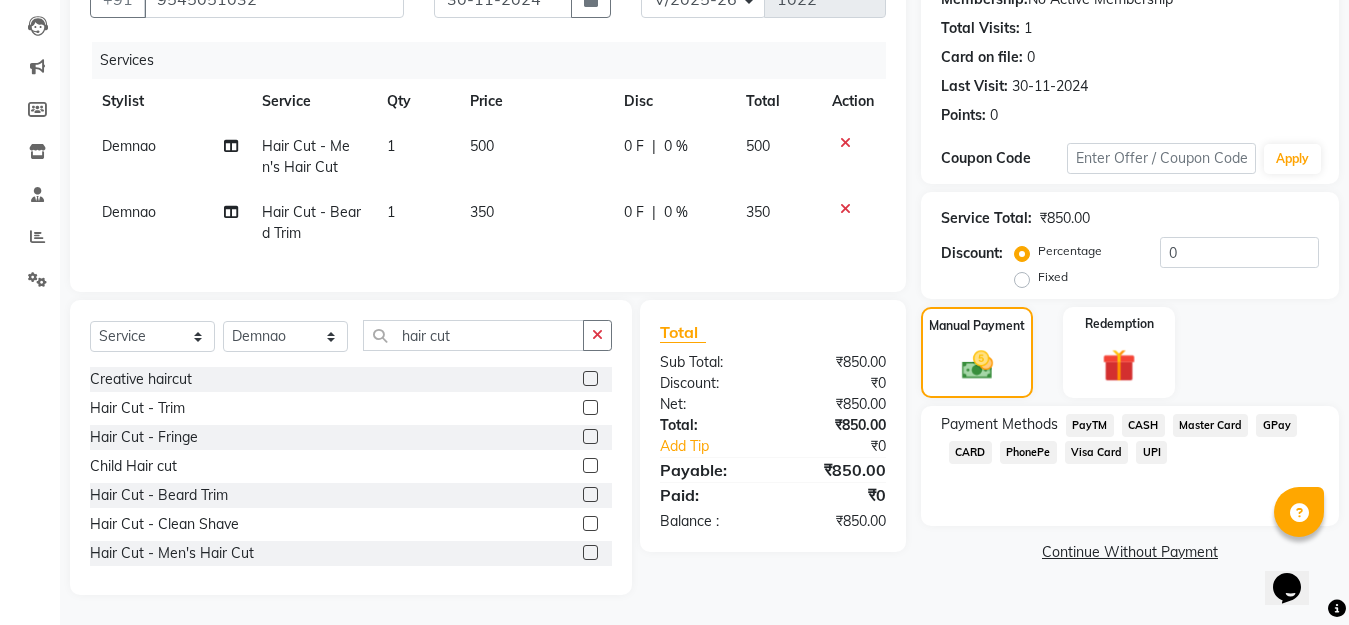 click on "GPay" 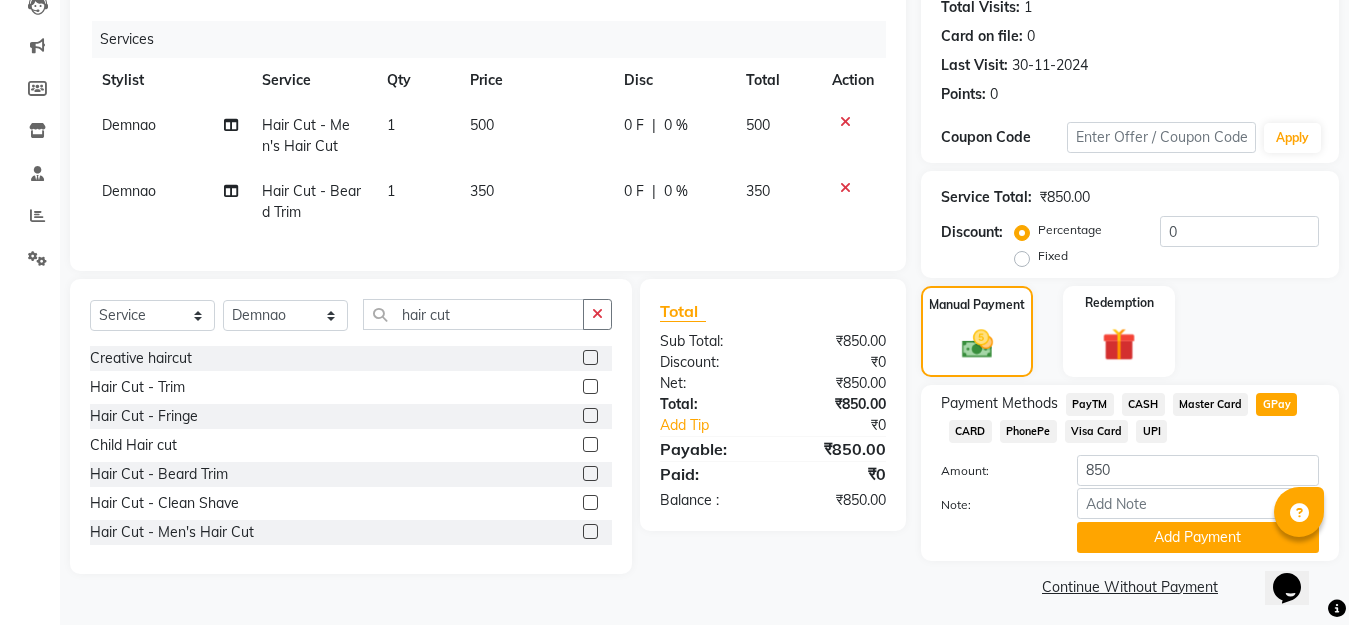 scroll, scrollTop: 234, scrollLeft: 0, axis: vertical 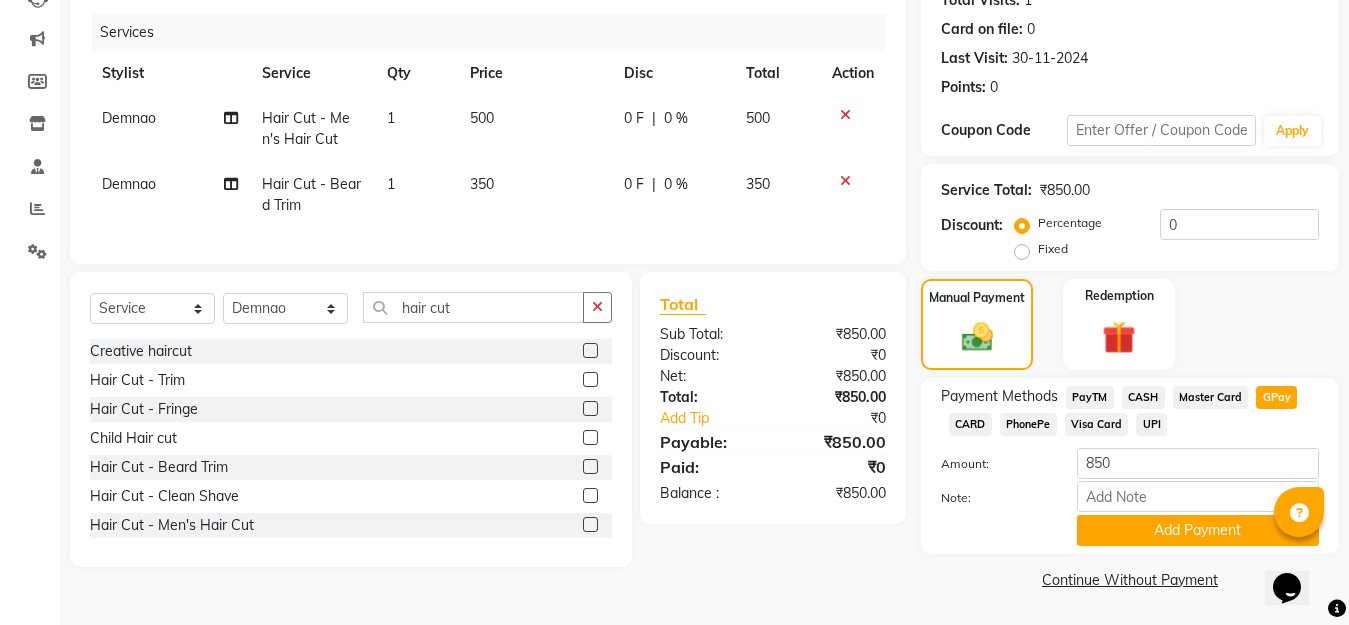 click on "Payment Methods  PayTM   CASH   Master Card   GPay   CARD   PhonePe   Visa Card   UPI  Amount: 850 Note: Add Payment" 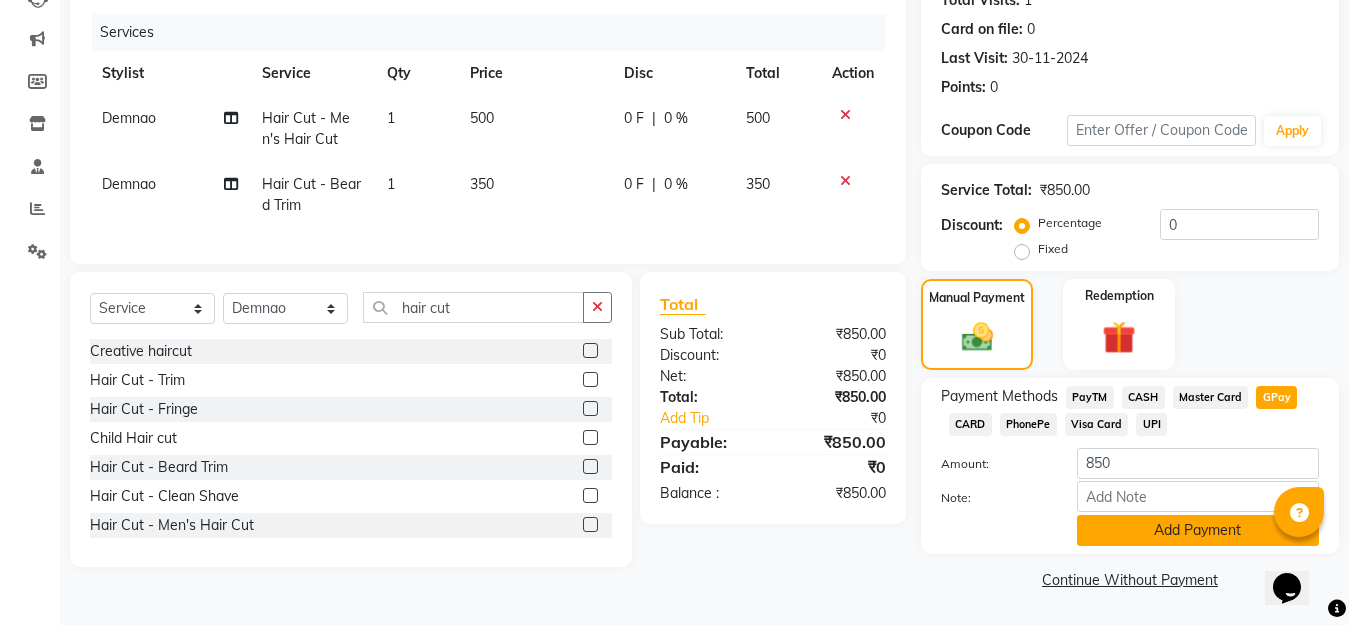 click on "Add Payment" 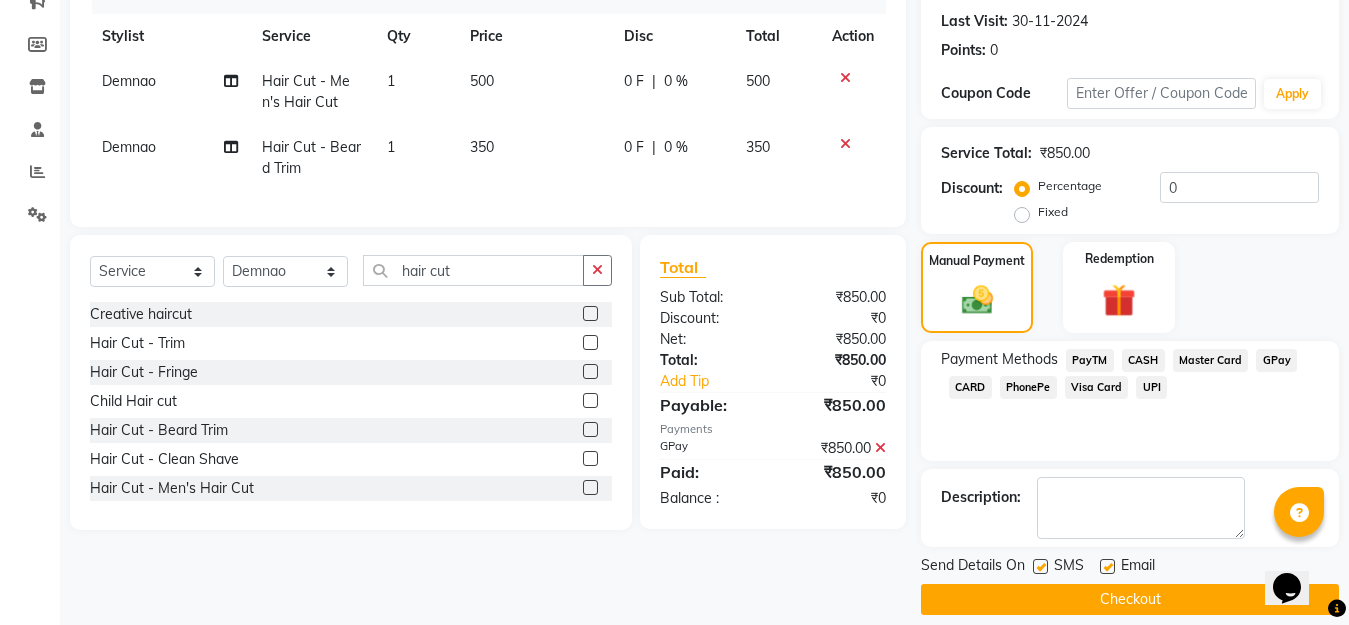scroll, scrollTop: 291, scrollLeft: 0, axis: vertical 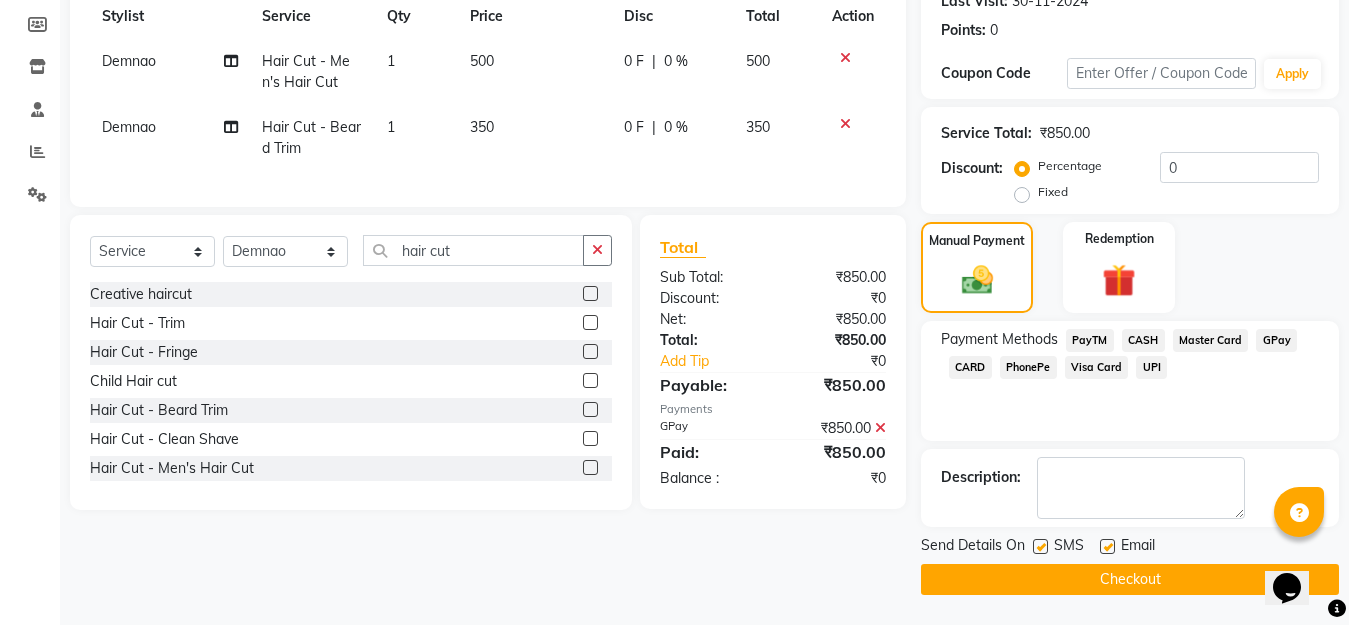click on "Checkout" 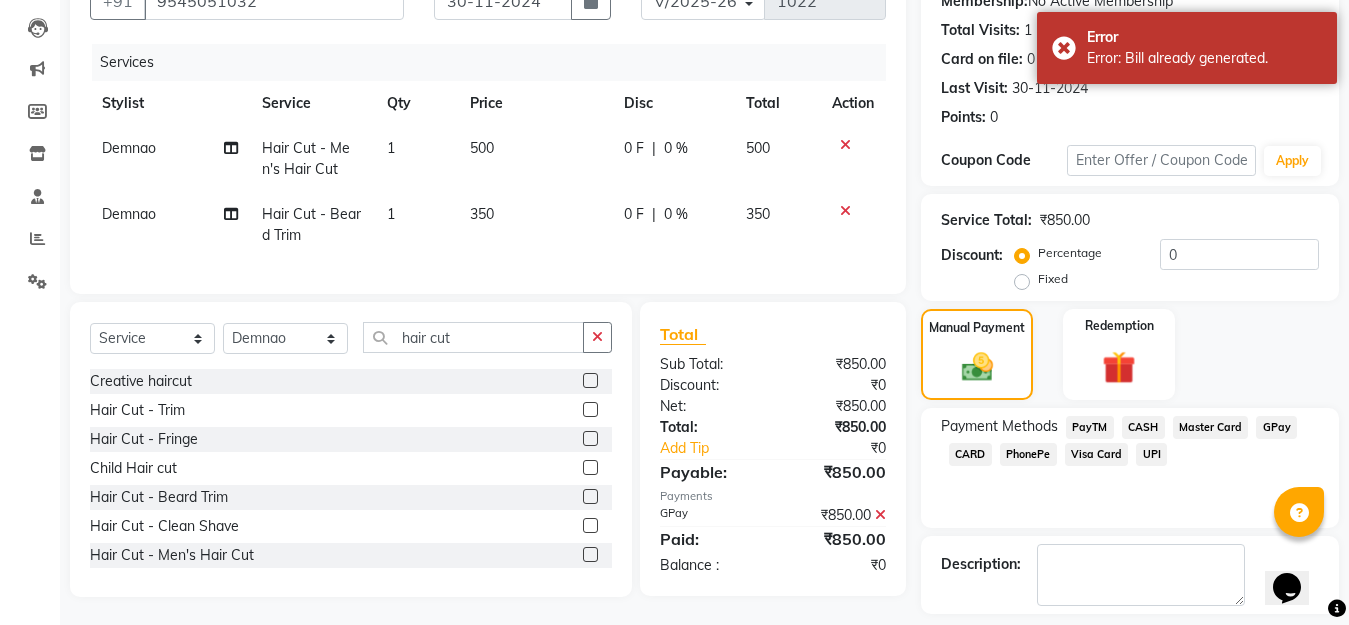 scroll, scrollTop: 0, scrollLeft: 0, axis: both 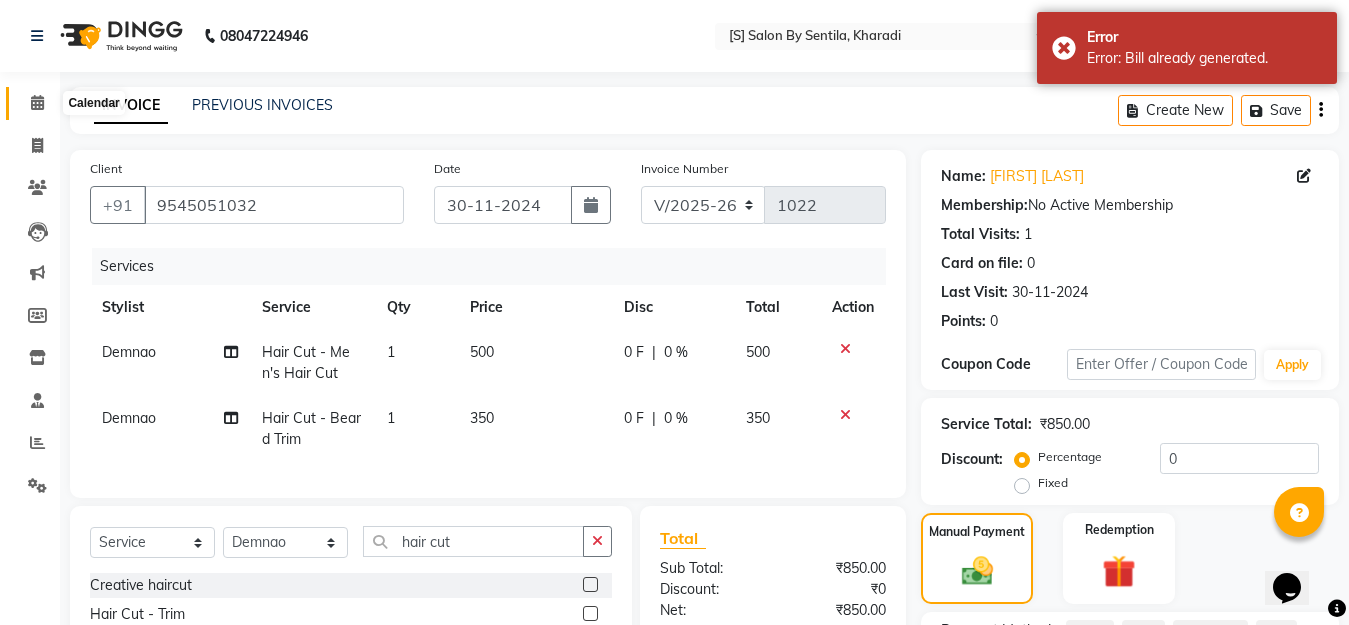 click 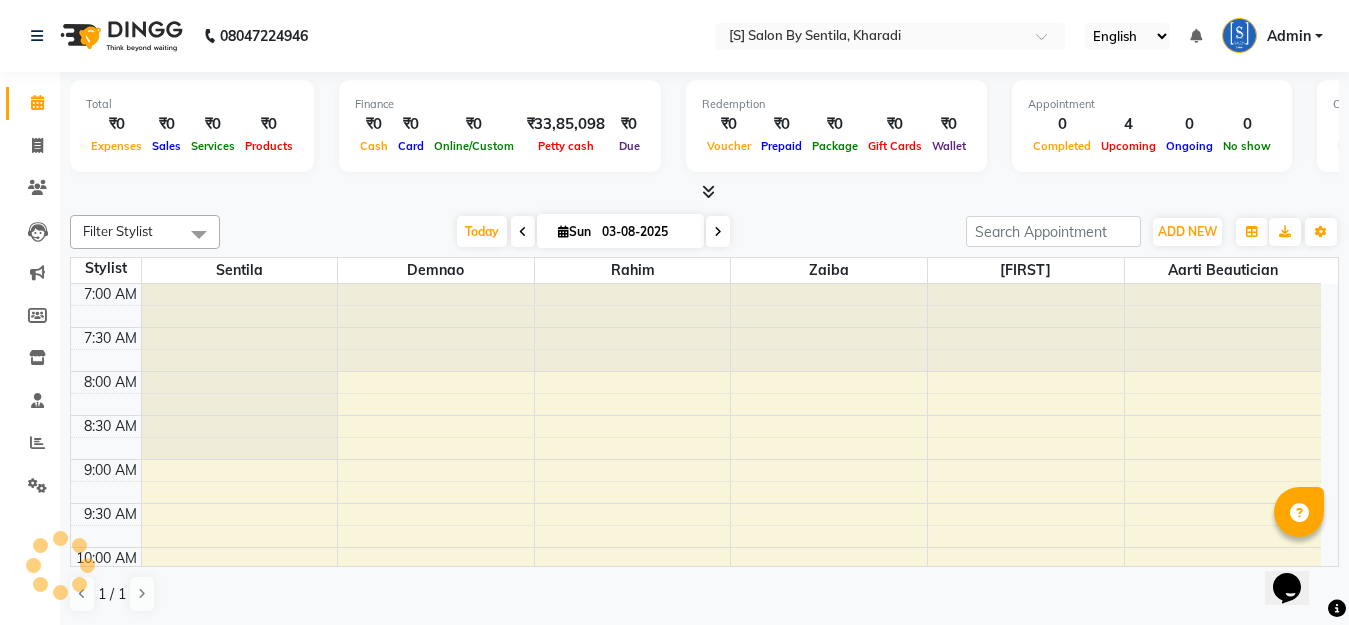 scroll, scrollTop: 0, scrollLeft: 0, axis: both 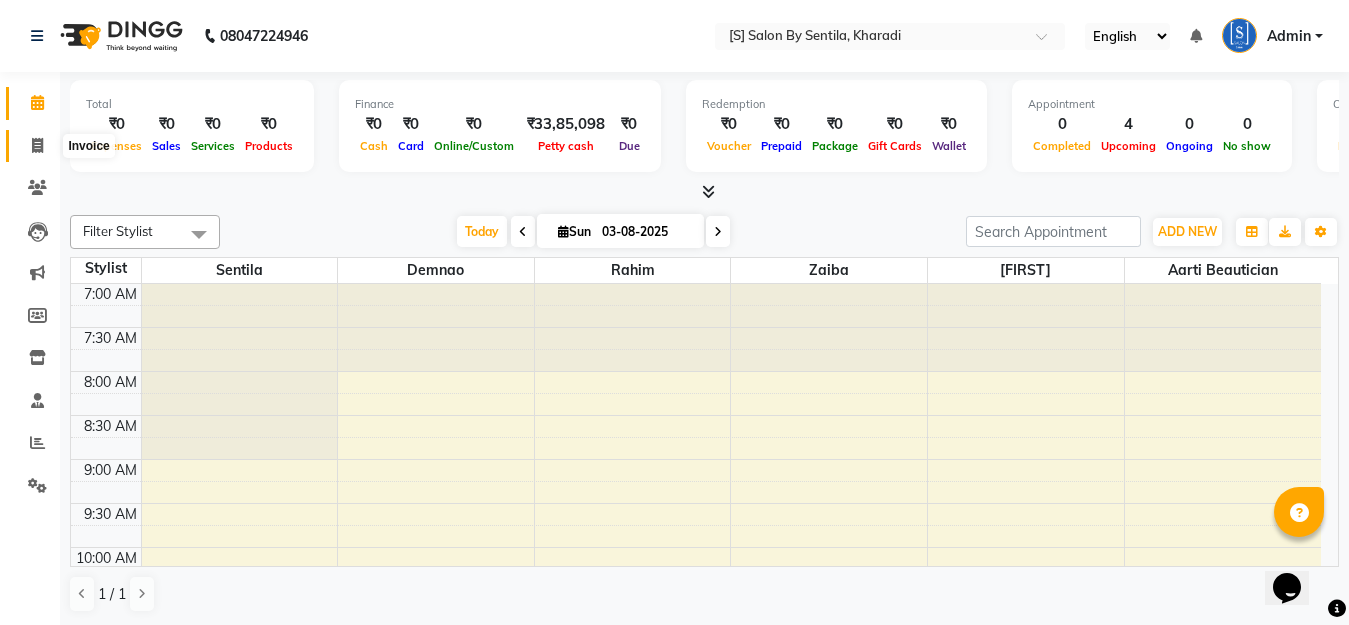 click 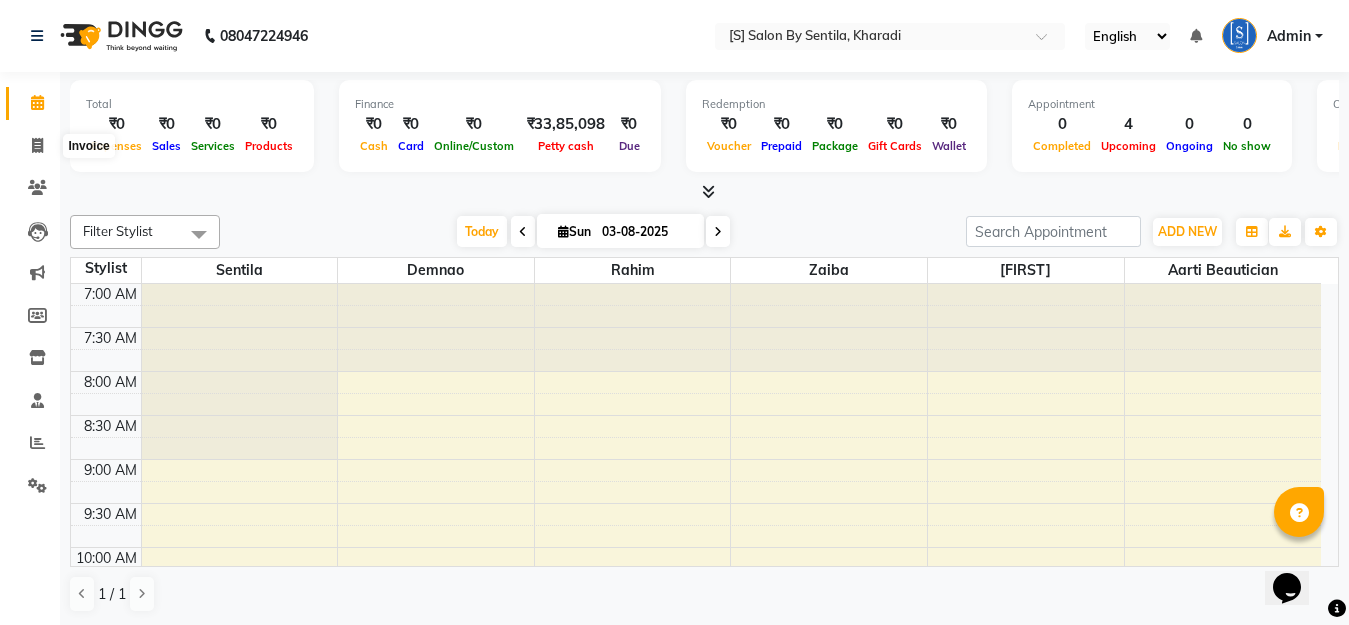 select on "service" 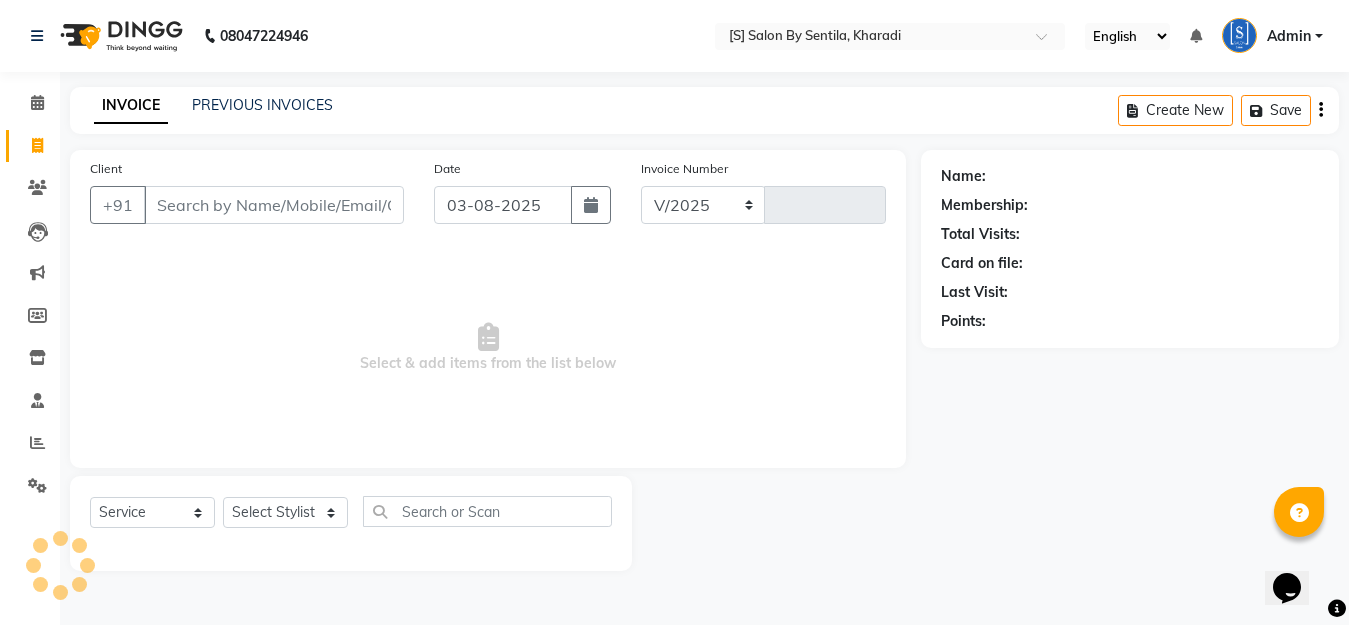 select on "45" 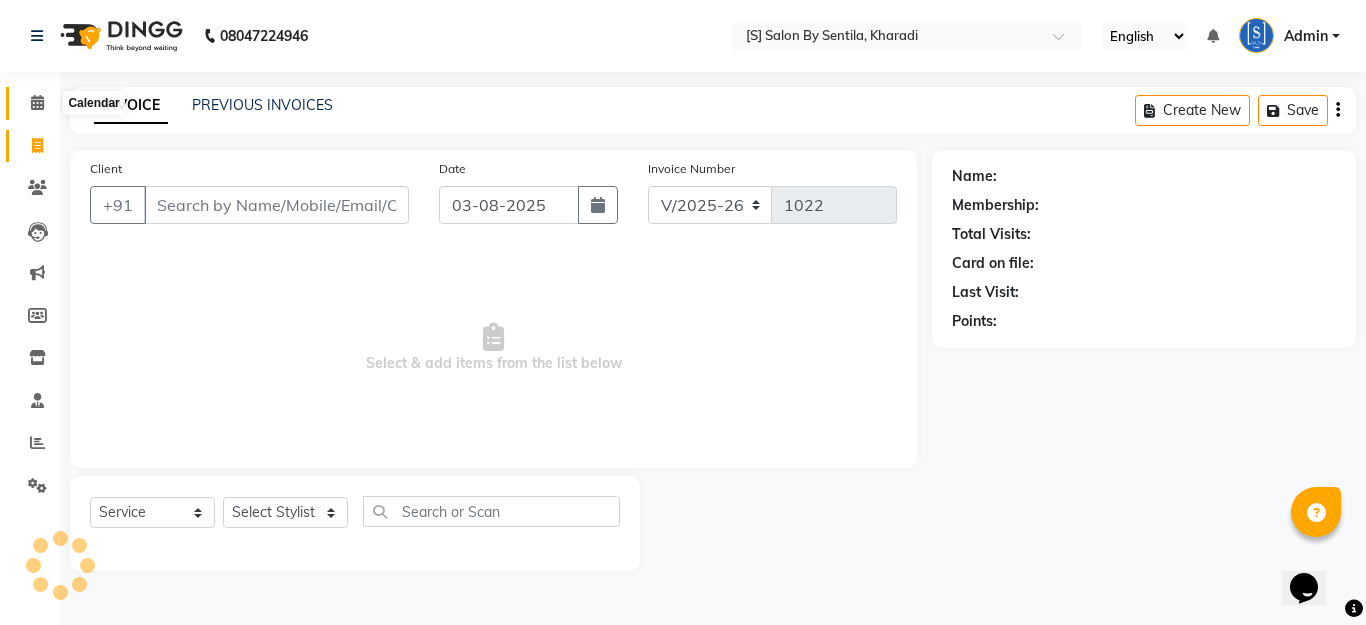 click 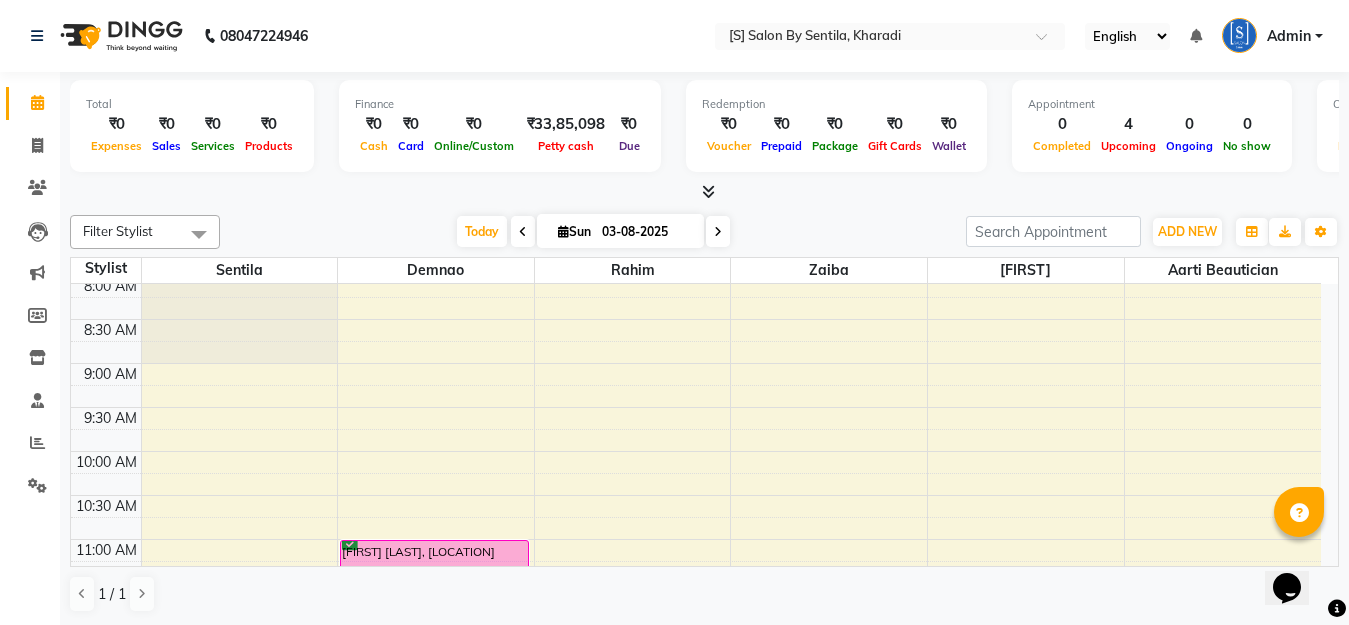 scroll, scrollTop: 100, scrollLeft: 0, axis: vertical 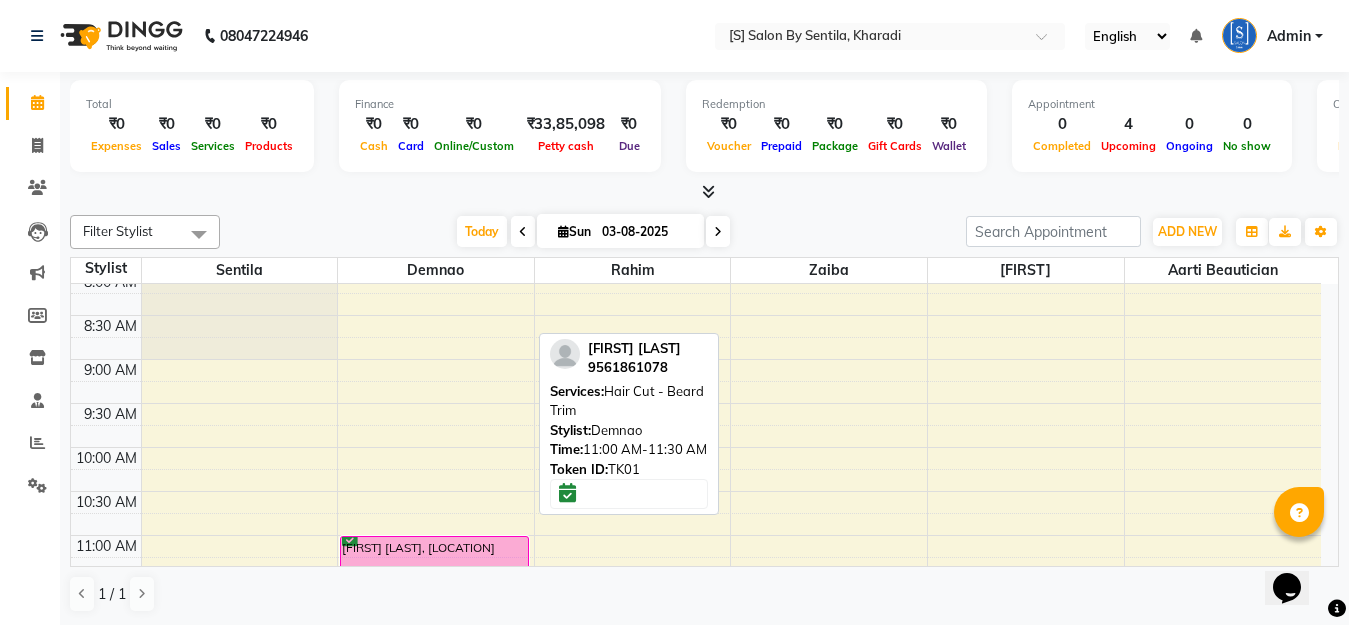 click on "[FIRST] [LAST], [LOCATION]" at bounding box center [434, 557] 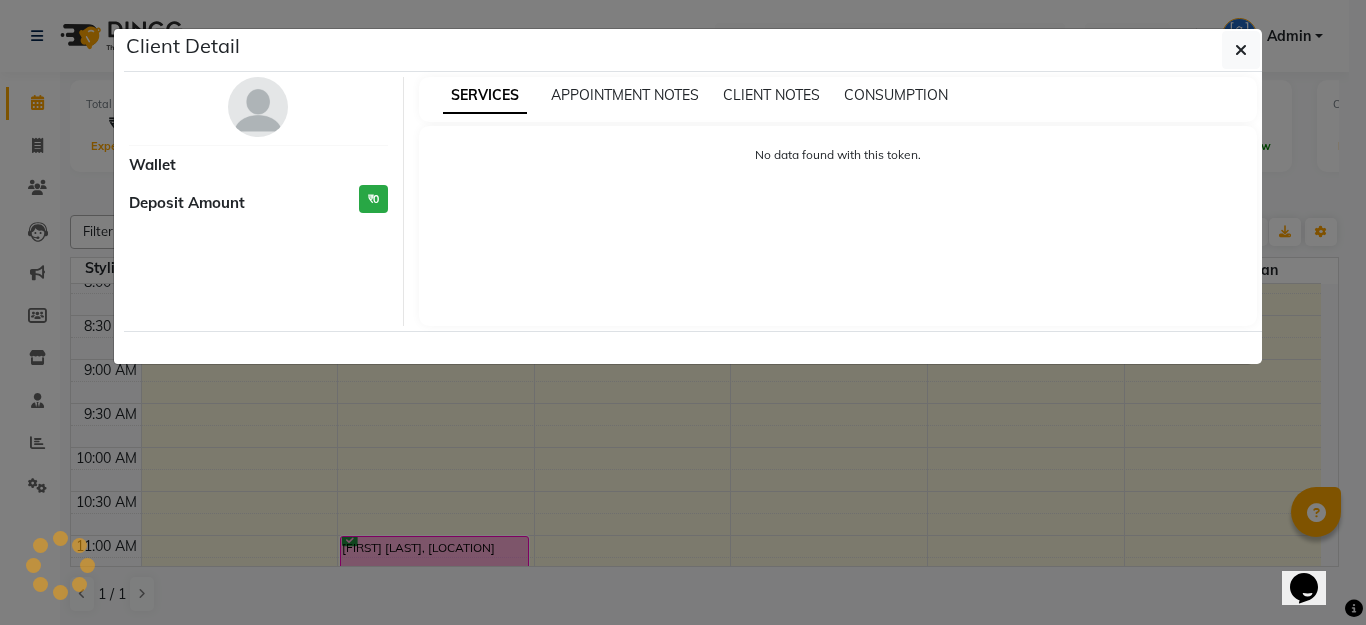 select on "6" 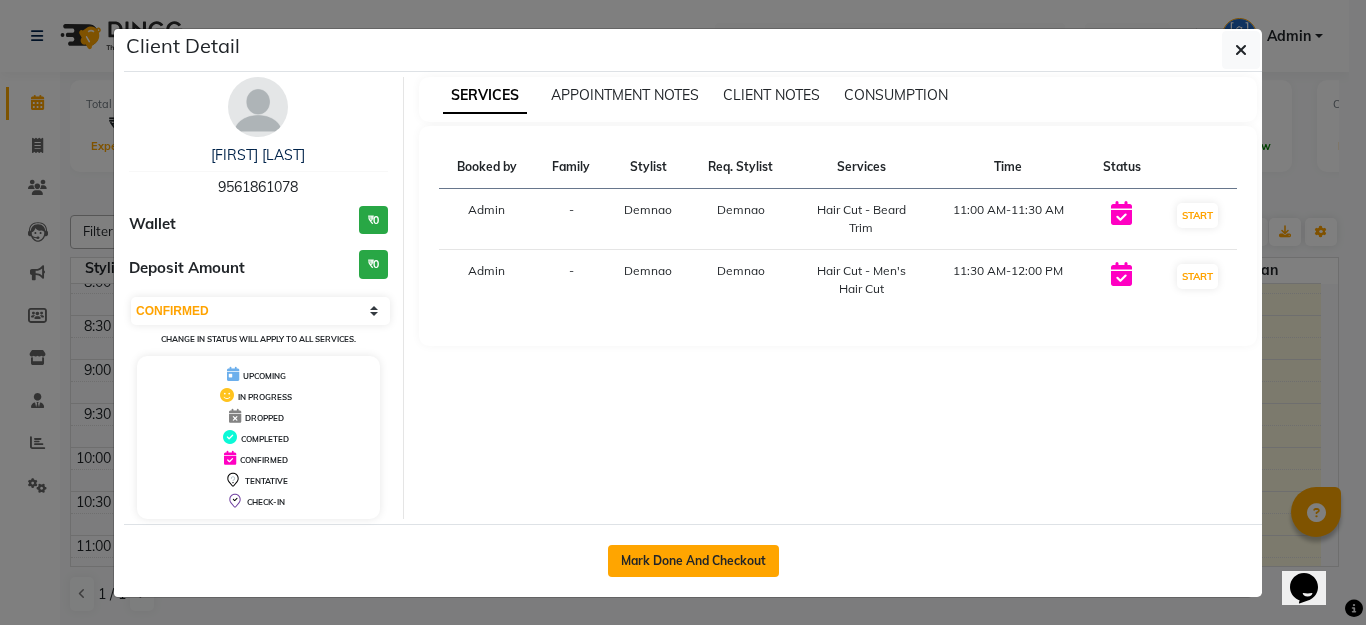 click on "Mark Done And Checkout" 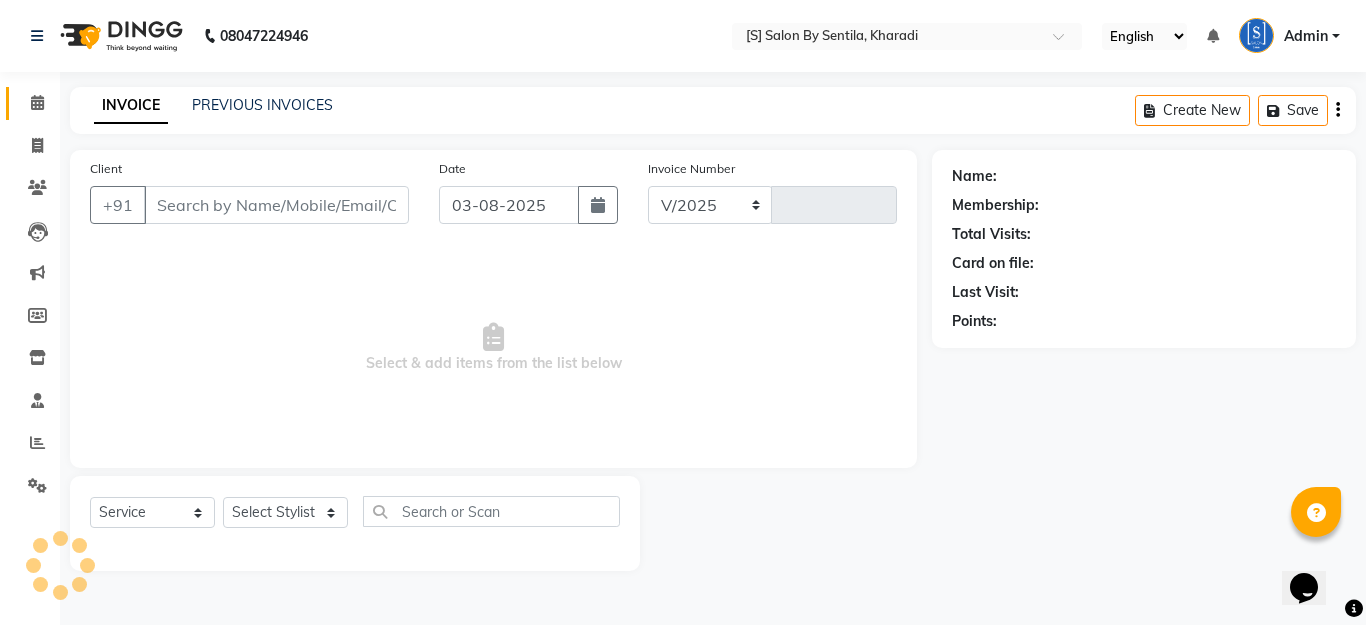 select on "45" 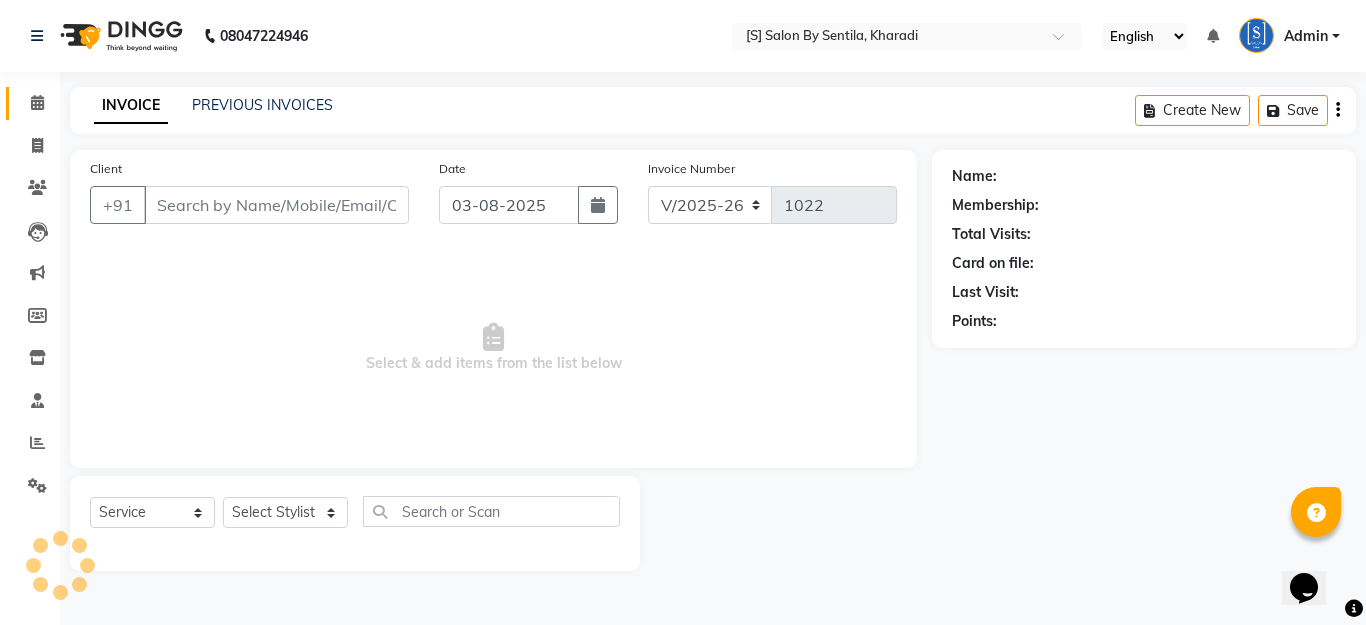 type on "9561861078" 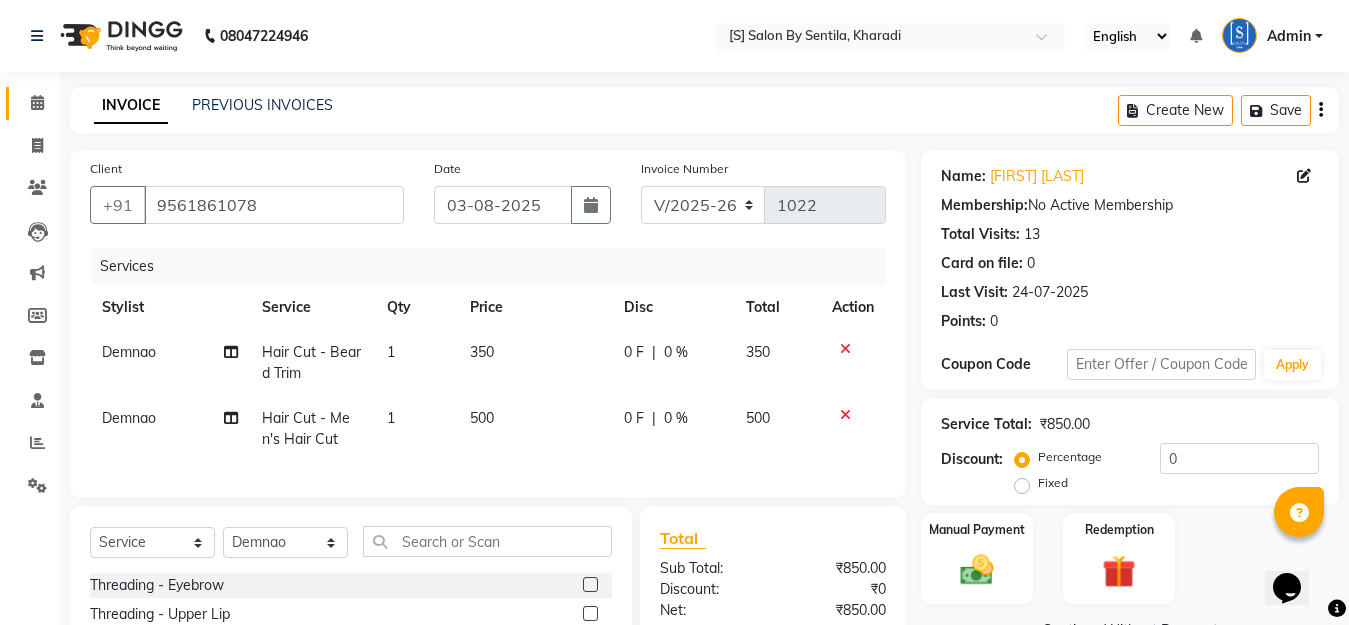 scroll, scrollTop: 223, scrollLeft: 0, axis: vertical 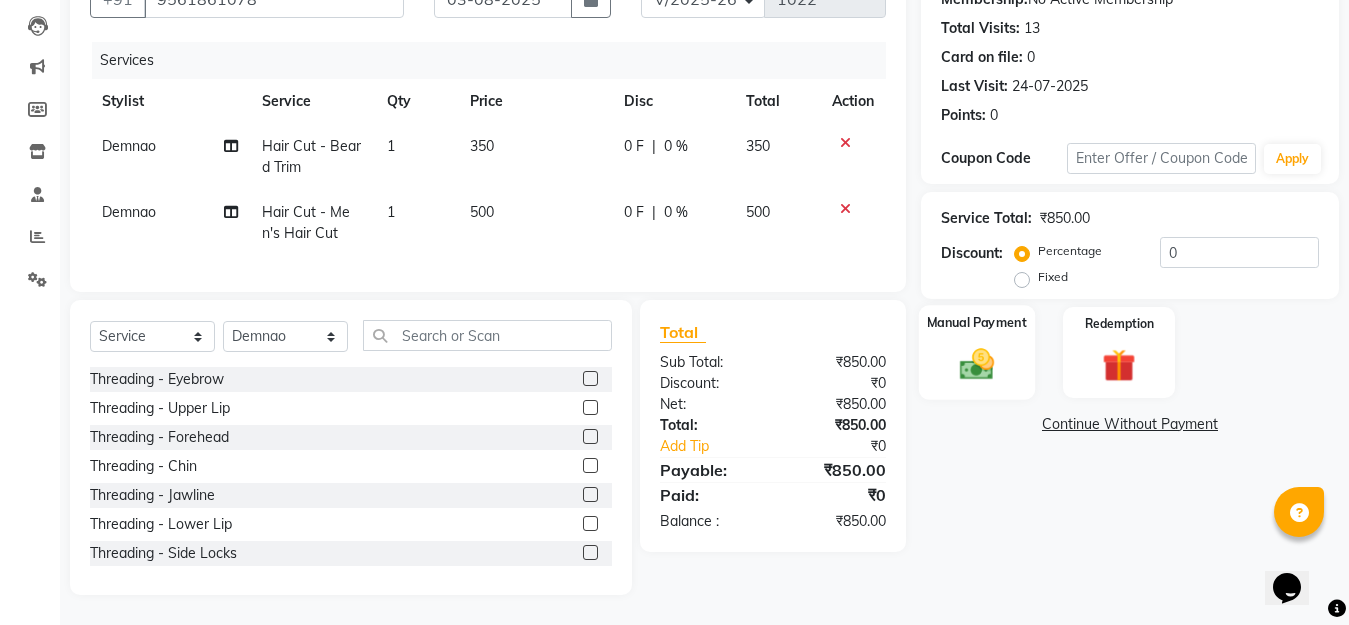 click 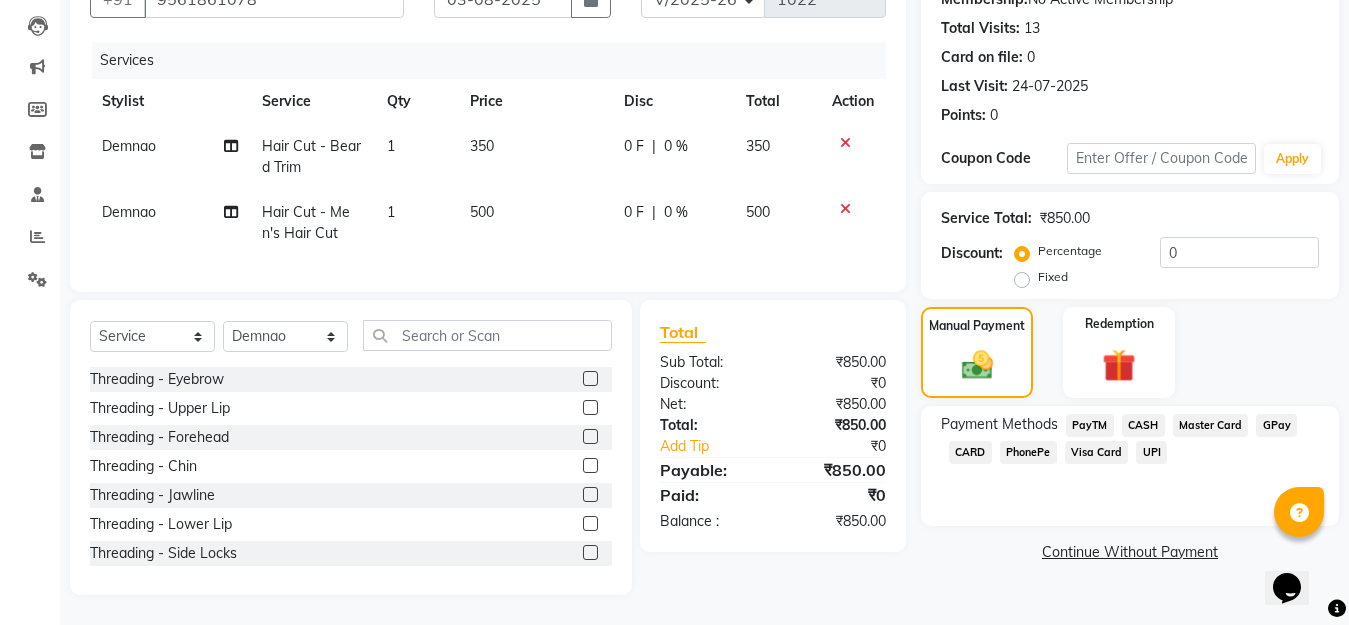 click on "GPay" 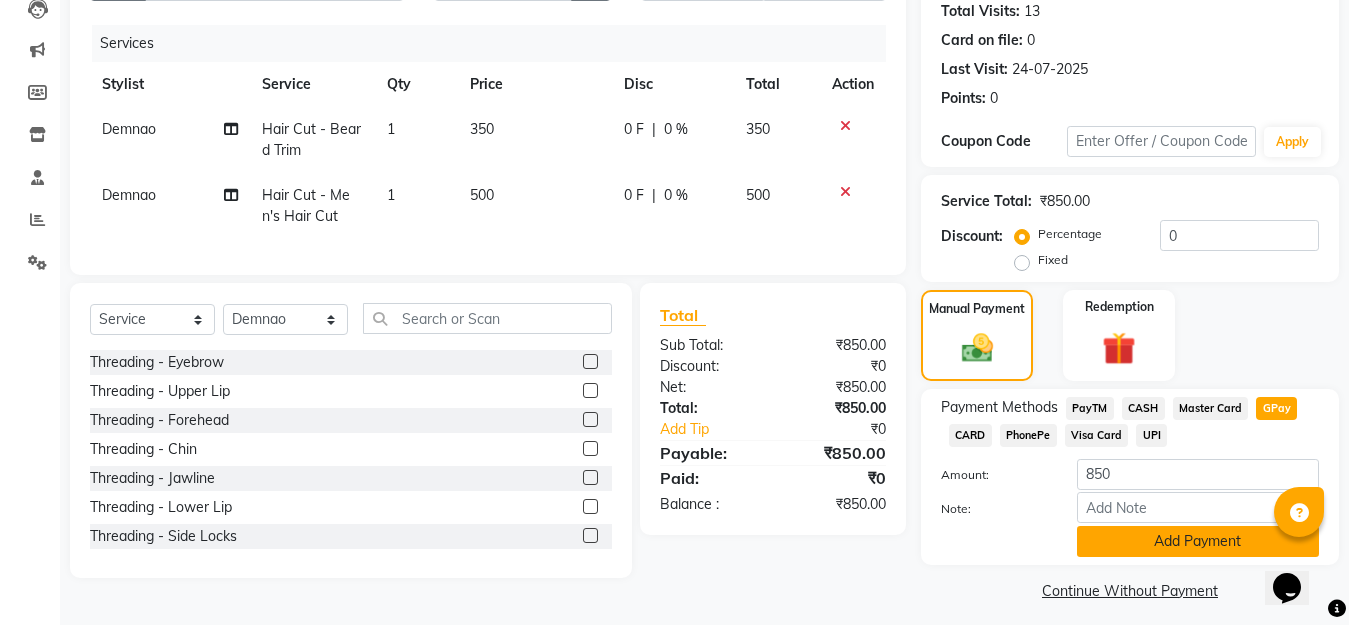 scroll, scrollTop: 234, scrollLeft: 0, axis: vertical 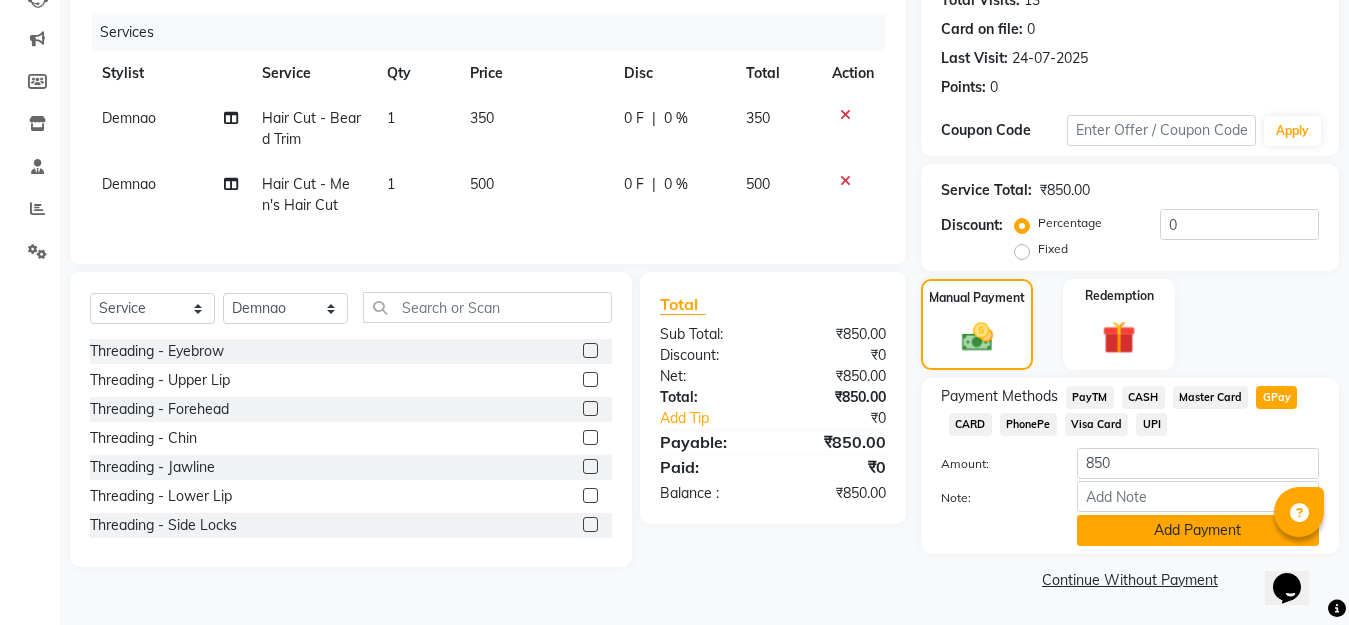 click on "Add Payment" 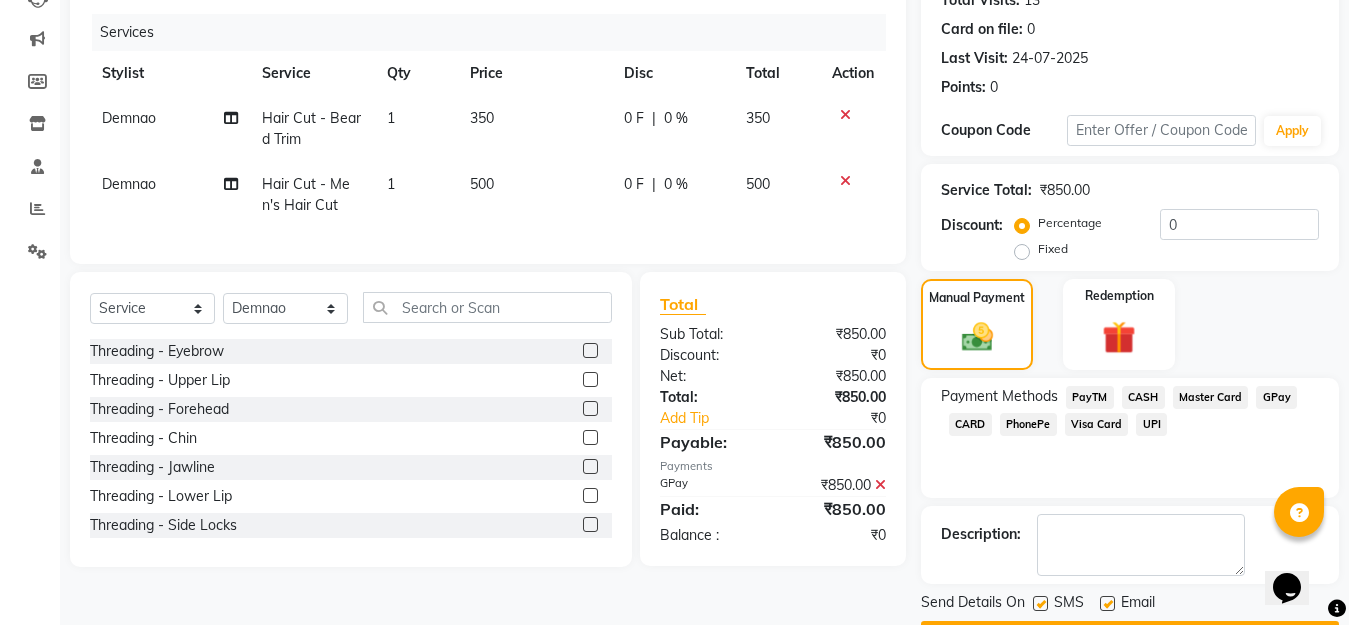 scroll, scrollTop: 291, scrollLeft: 0, axis: vertical 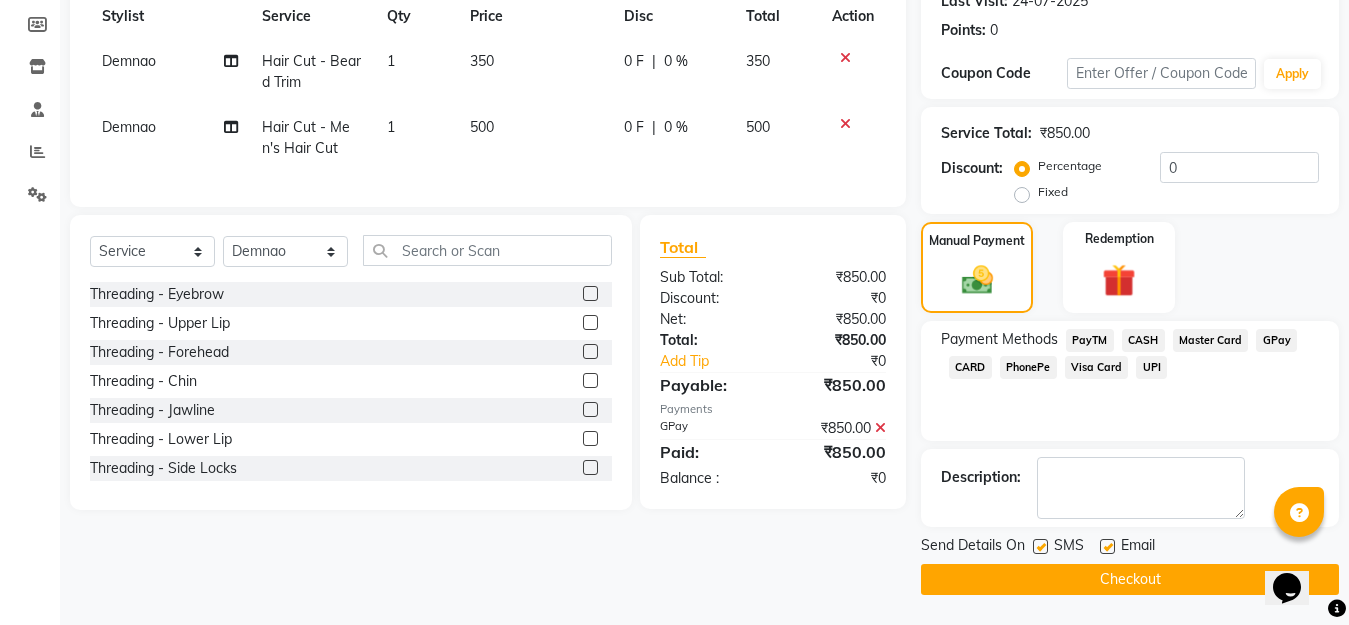 click on "Checkout" 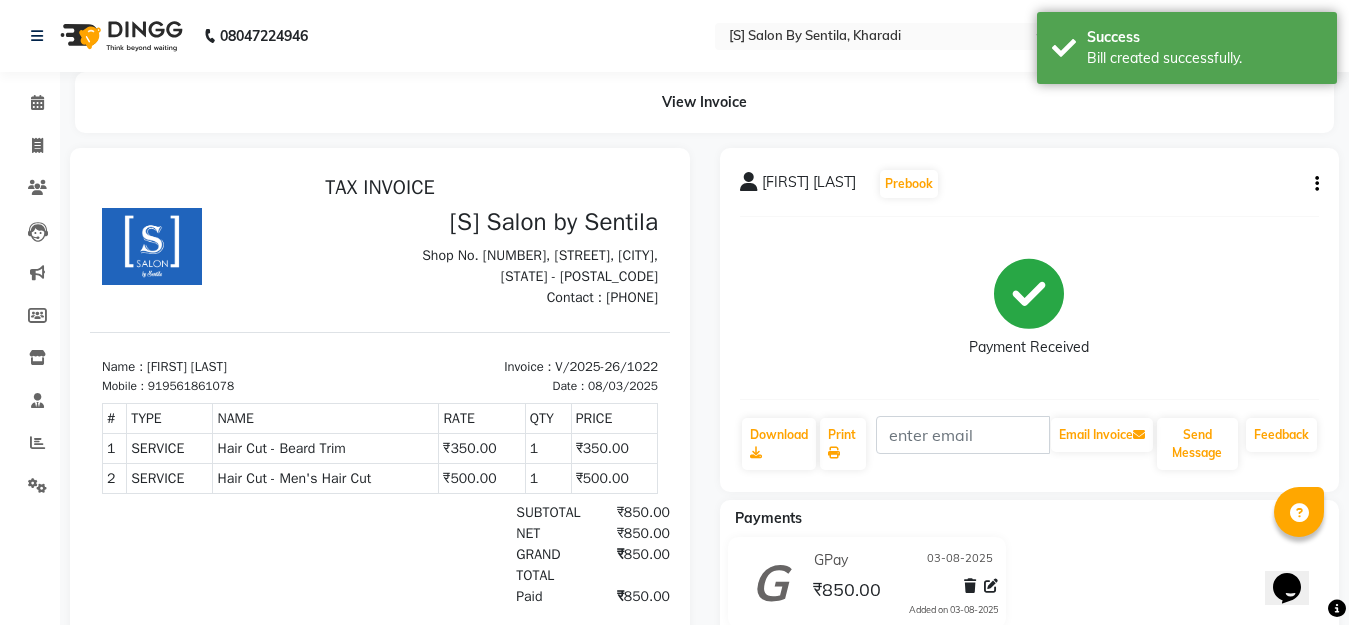 scroll, scrollTop: 0, scrollLeft: 0, axis: both 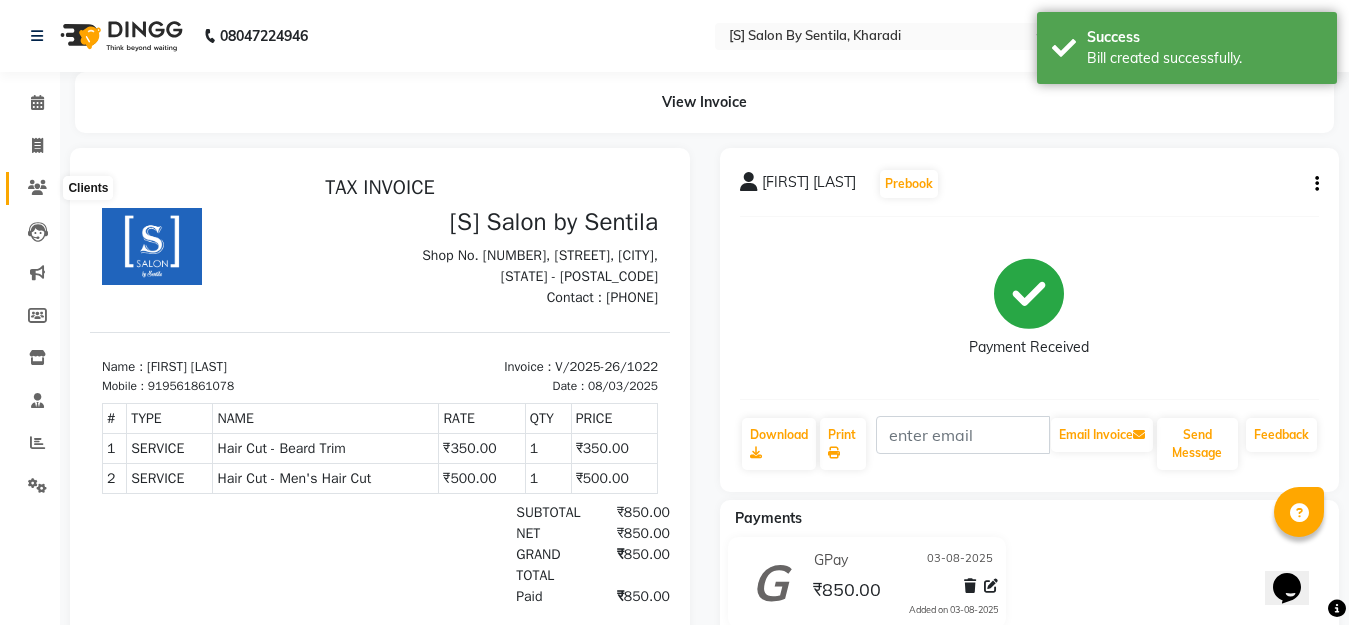 click 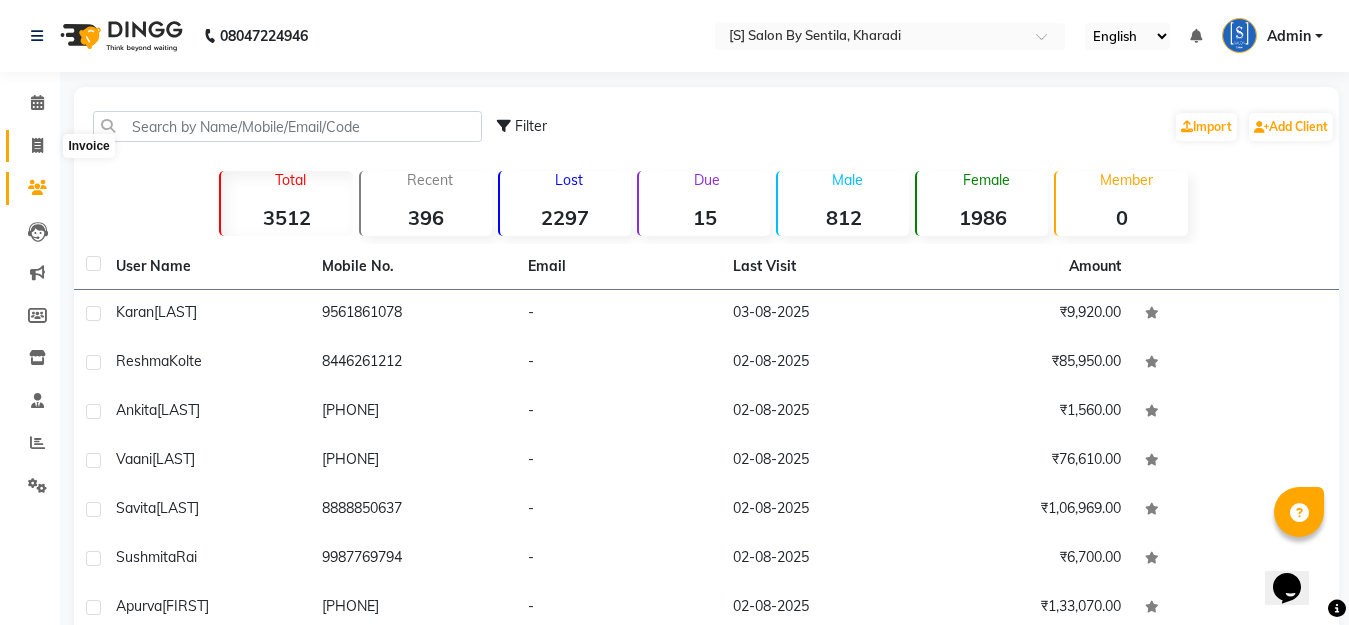 click 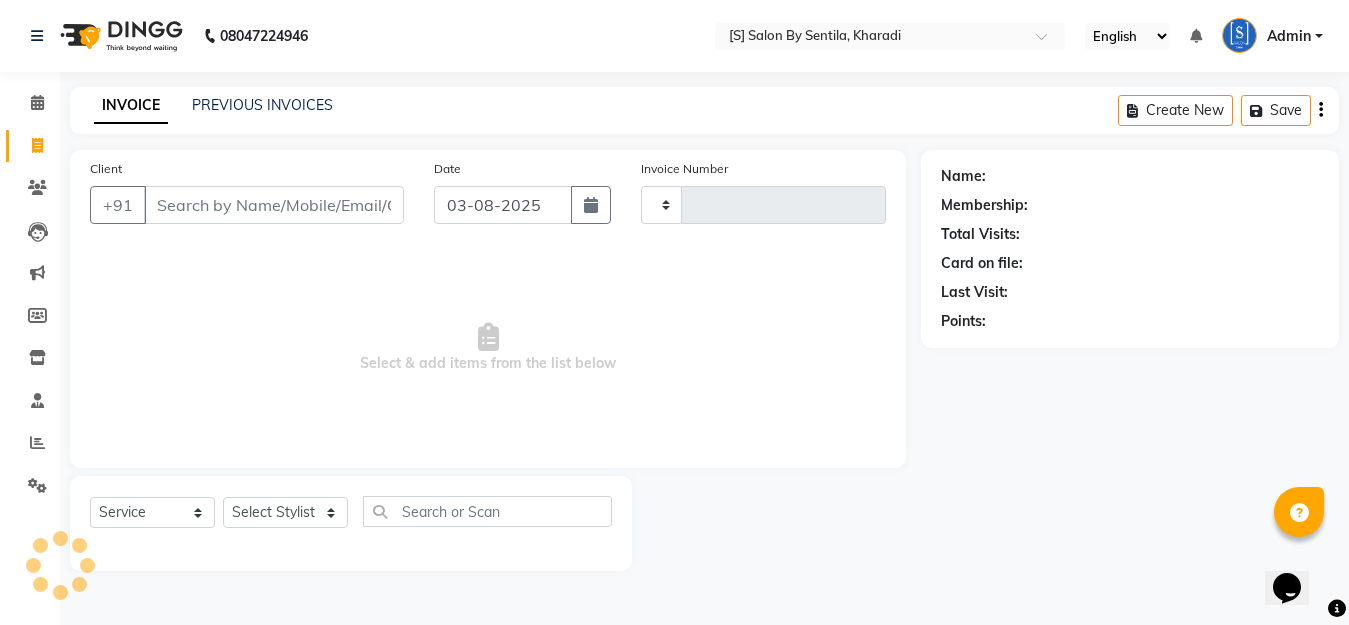 type on "1023" 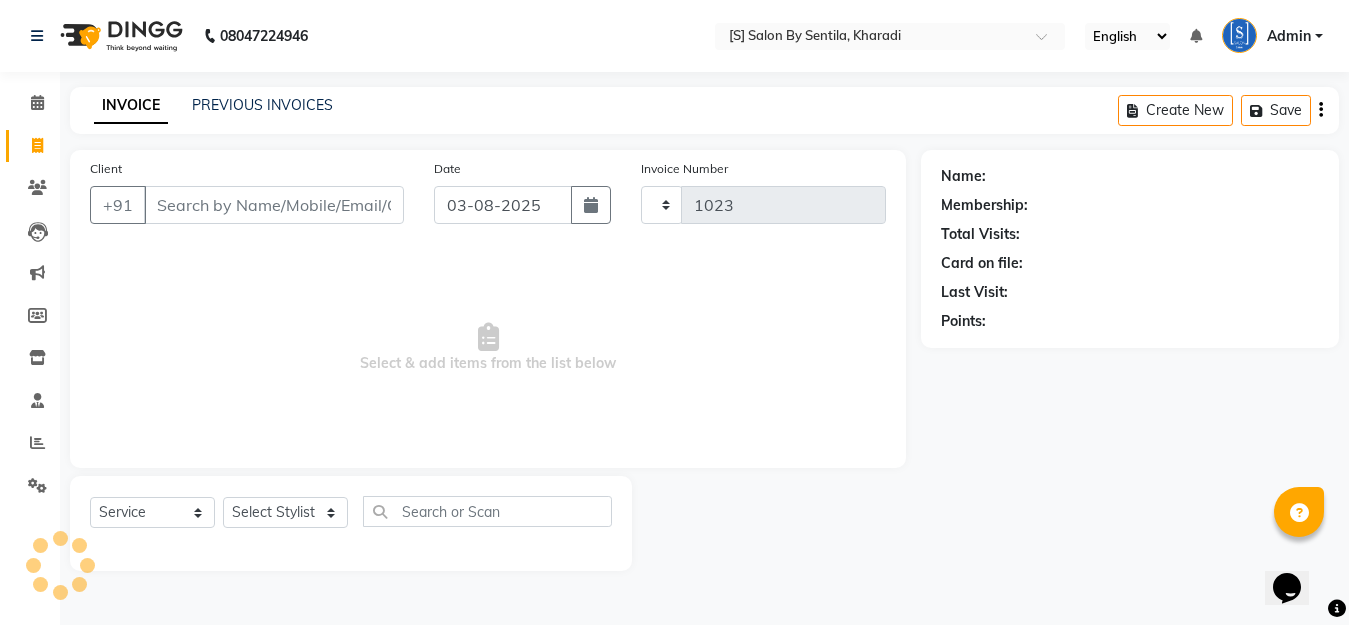 select on "45" 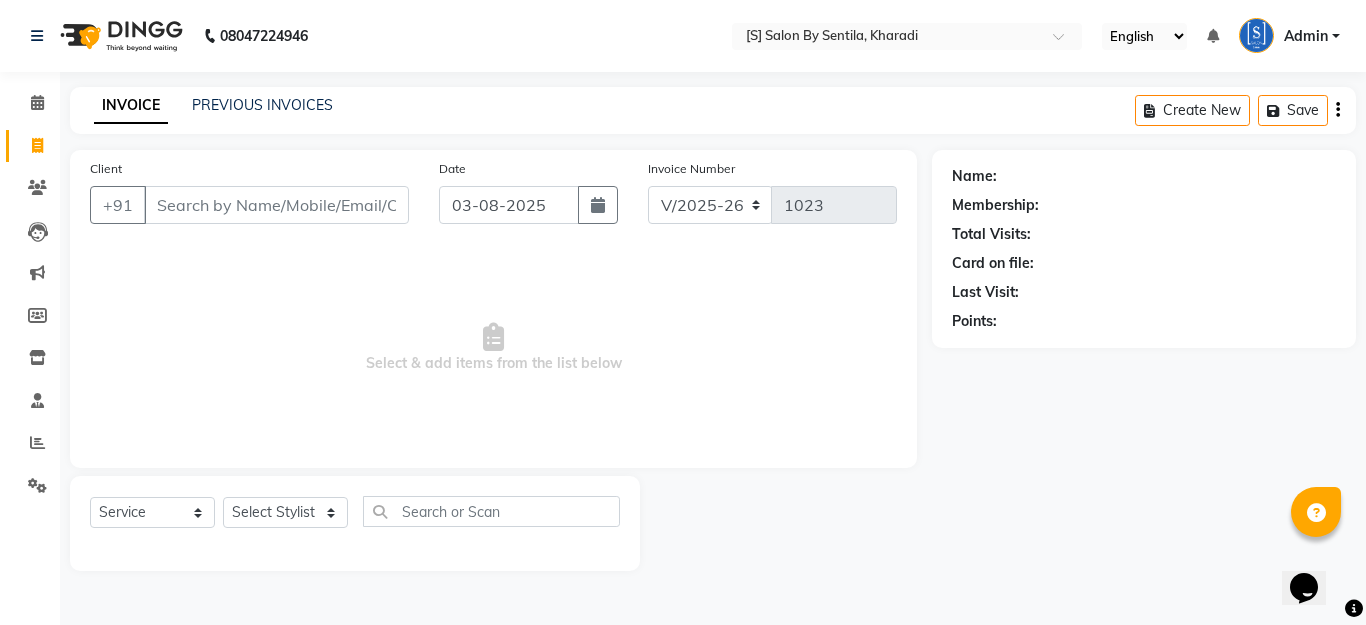 click on "Client" at bounding box center [276, 205] 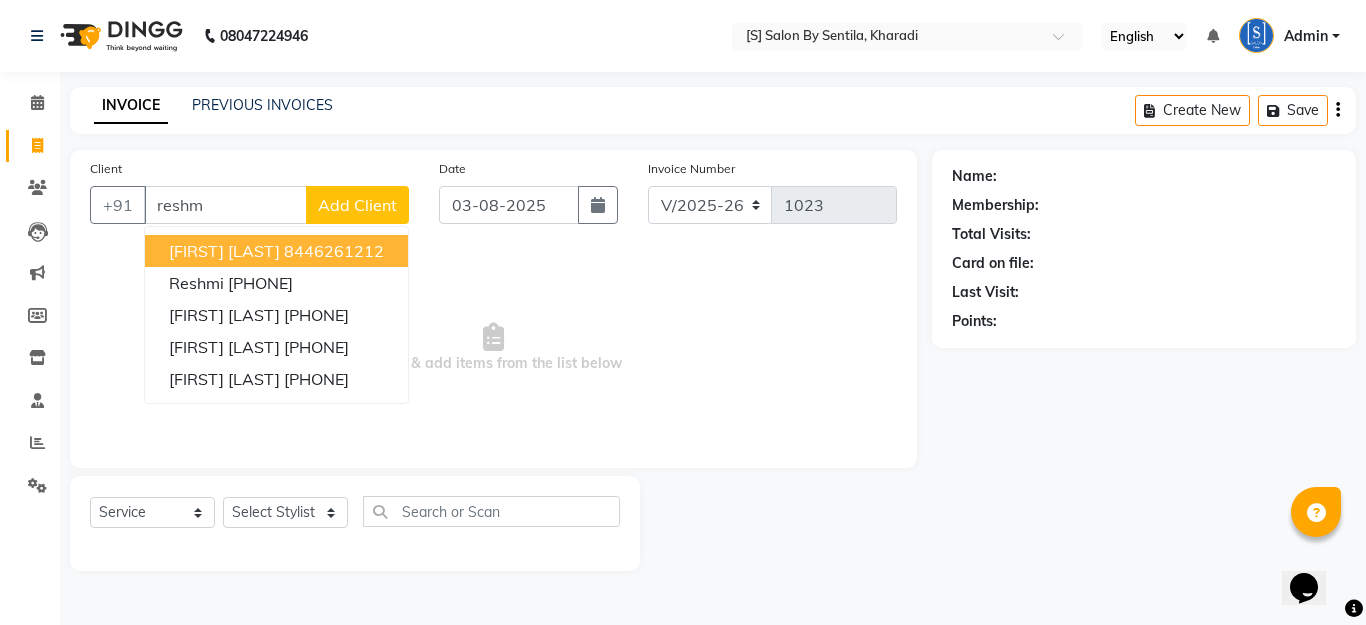 click on "8446261212" at bounding box center [334, 251] 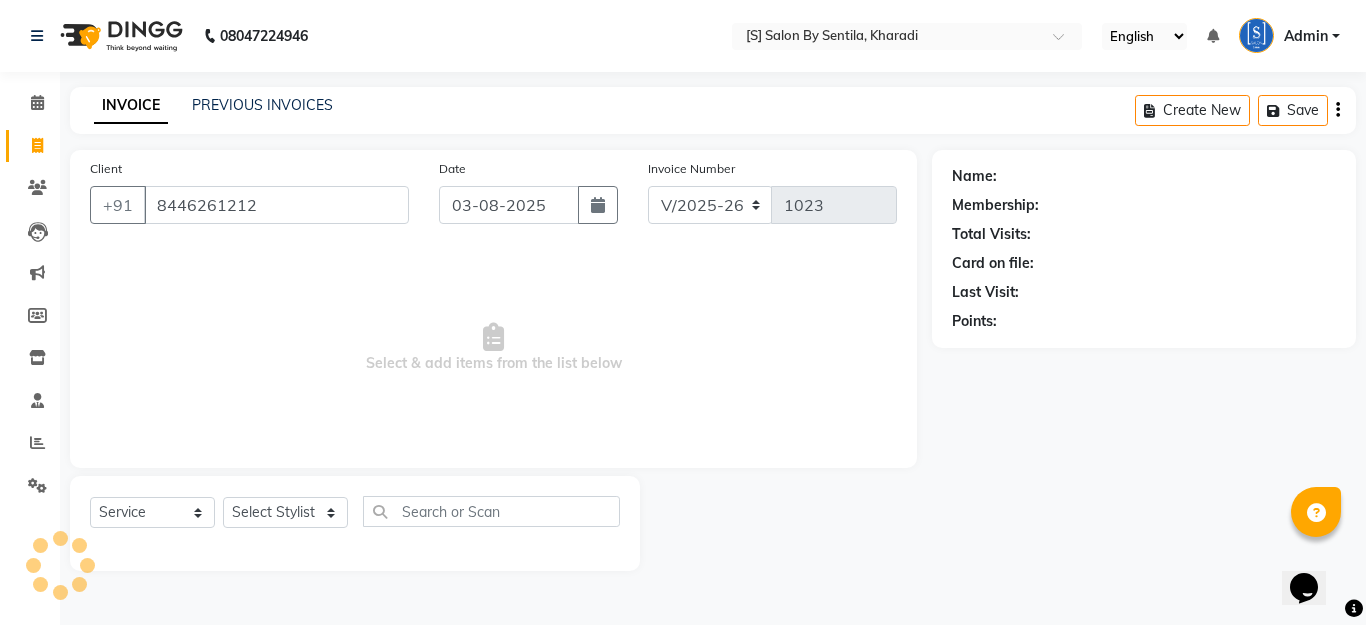 type on "8446261212" 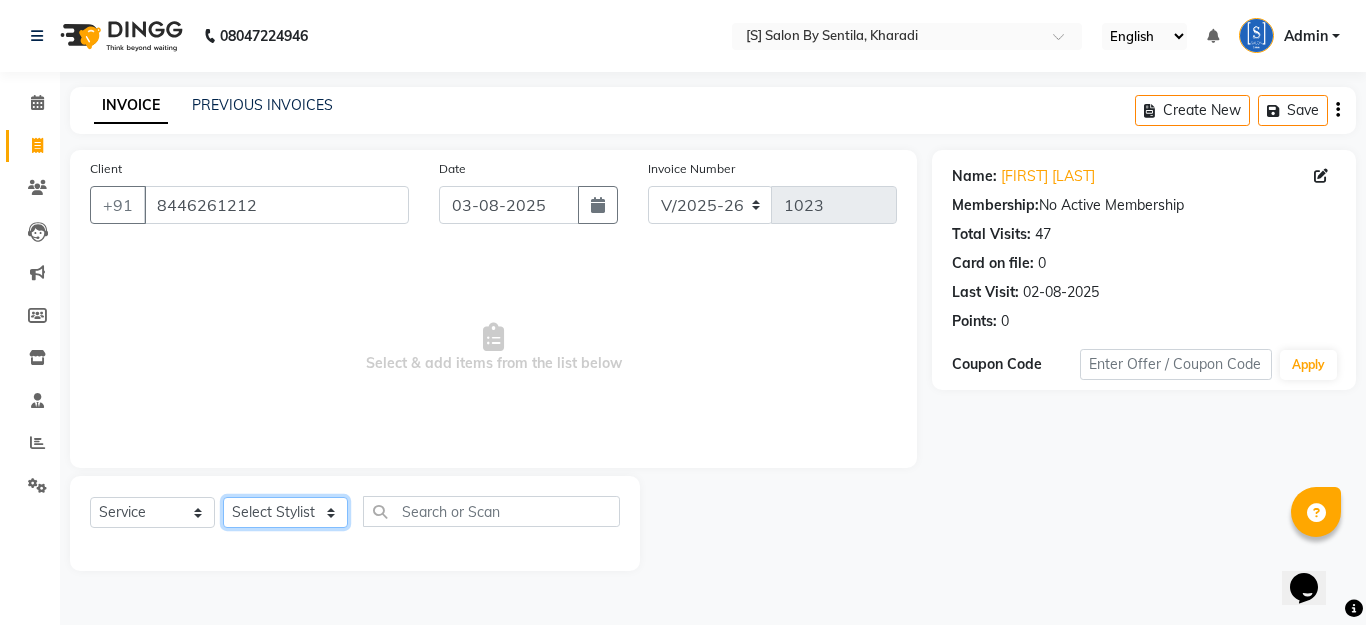 click on "Select Stylist [FIRST] [LAST] [FIRST] [LAST] [FIRST] [LAST] [FIRST] [LAST] [FIRST] [LAST]" 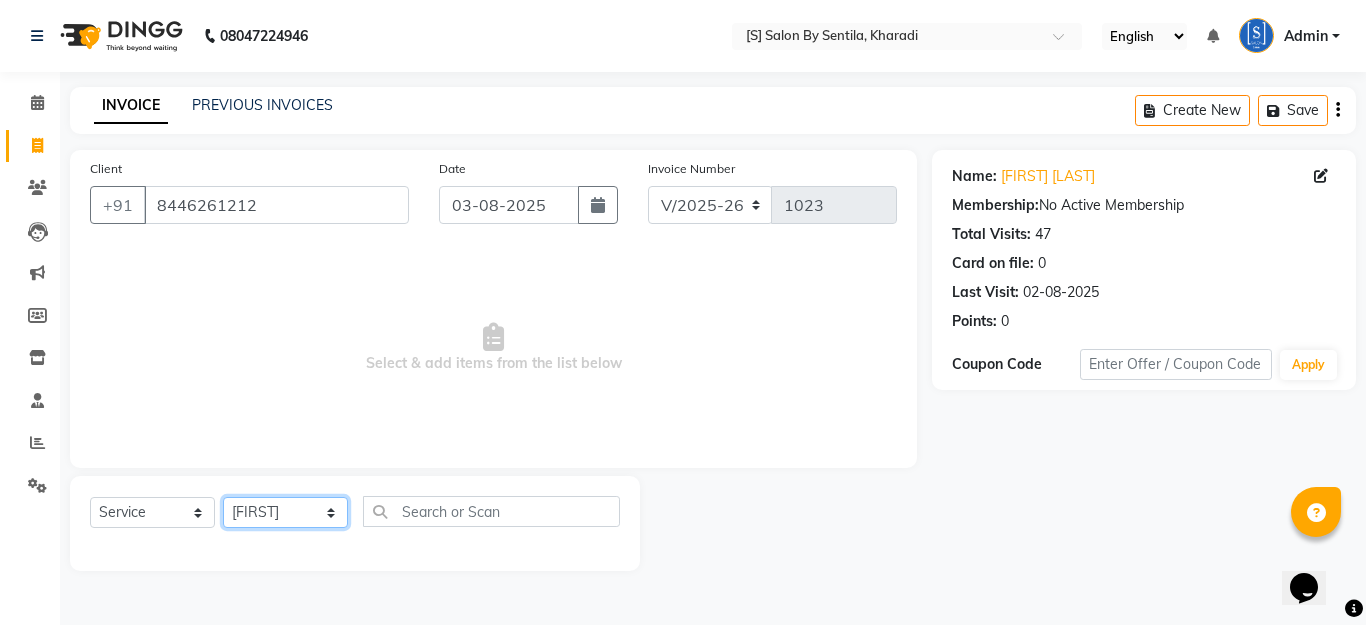 click on "Select Stylist [FIRST] [LAST] [FIRST] [LAST] [FIRST] [LAST] [FIRST] [LAST] [FIRST] [LAST]" 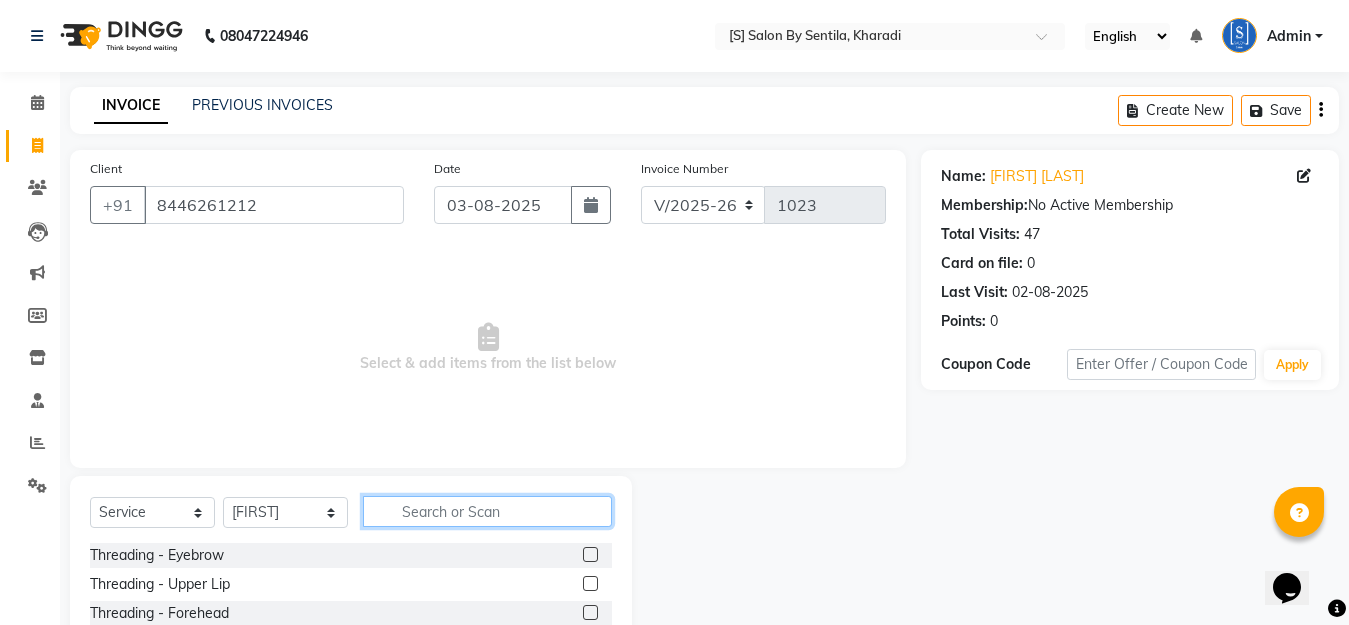 click 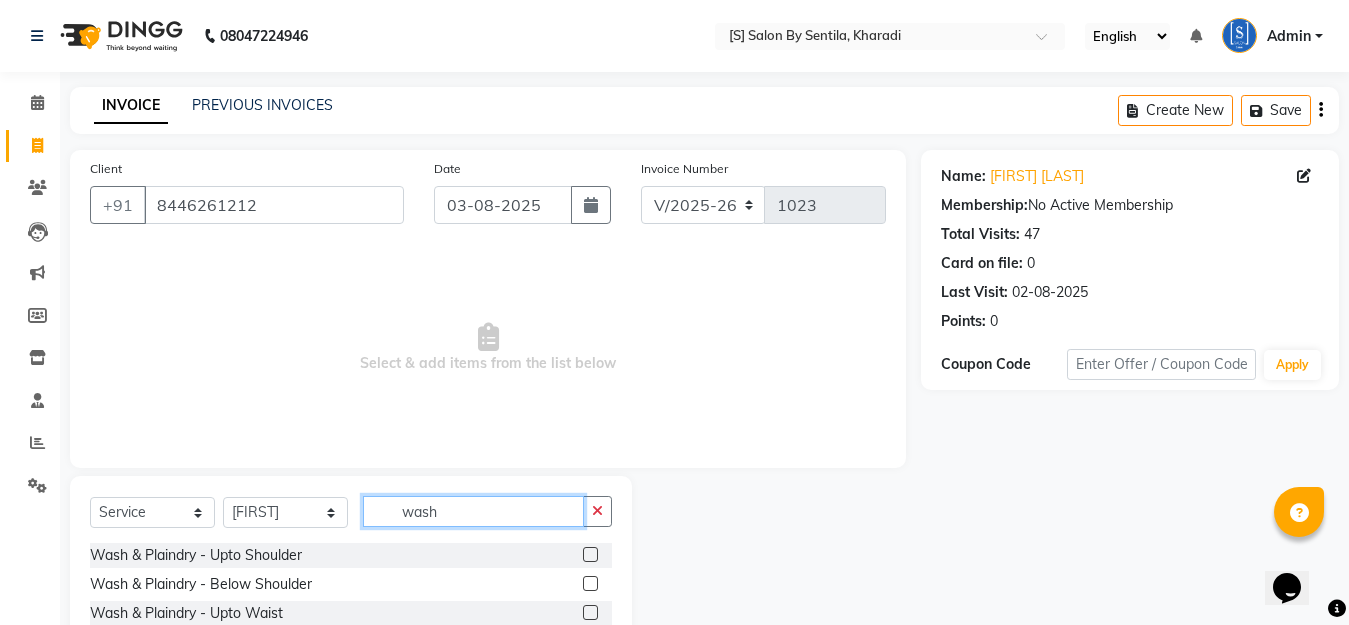 scroll, scrollTop: 176, scrollLeft: 0, axis: vertical 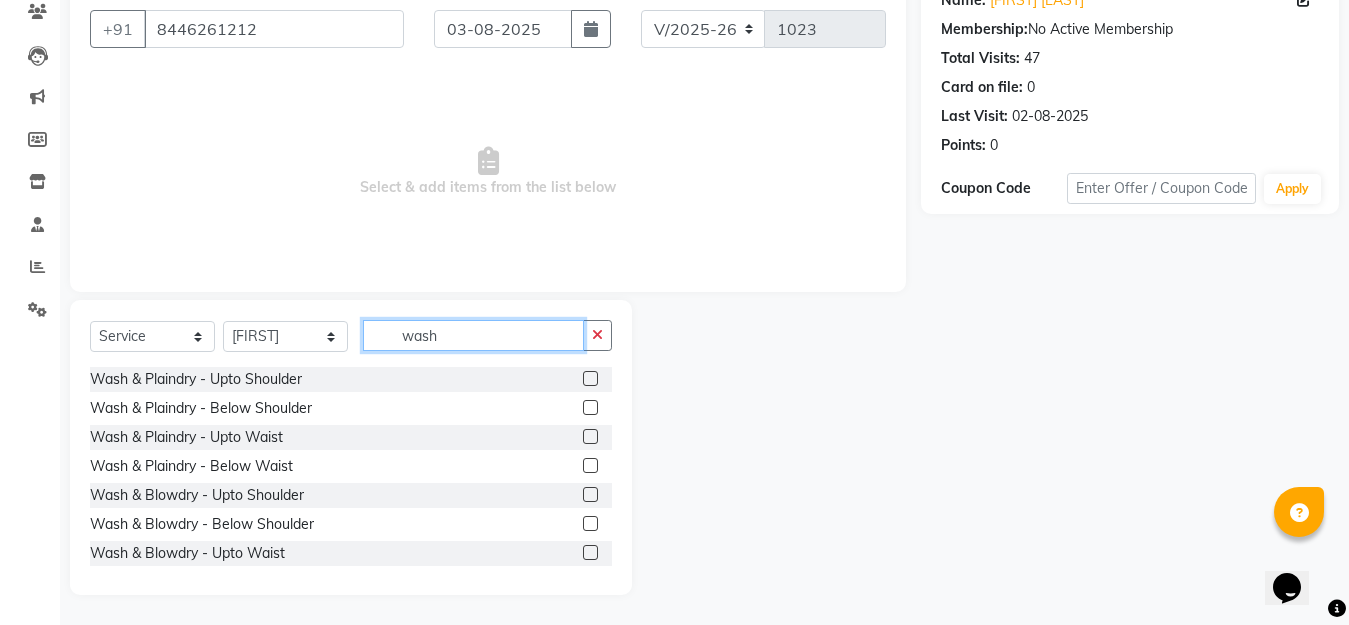 type on "wash" 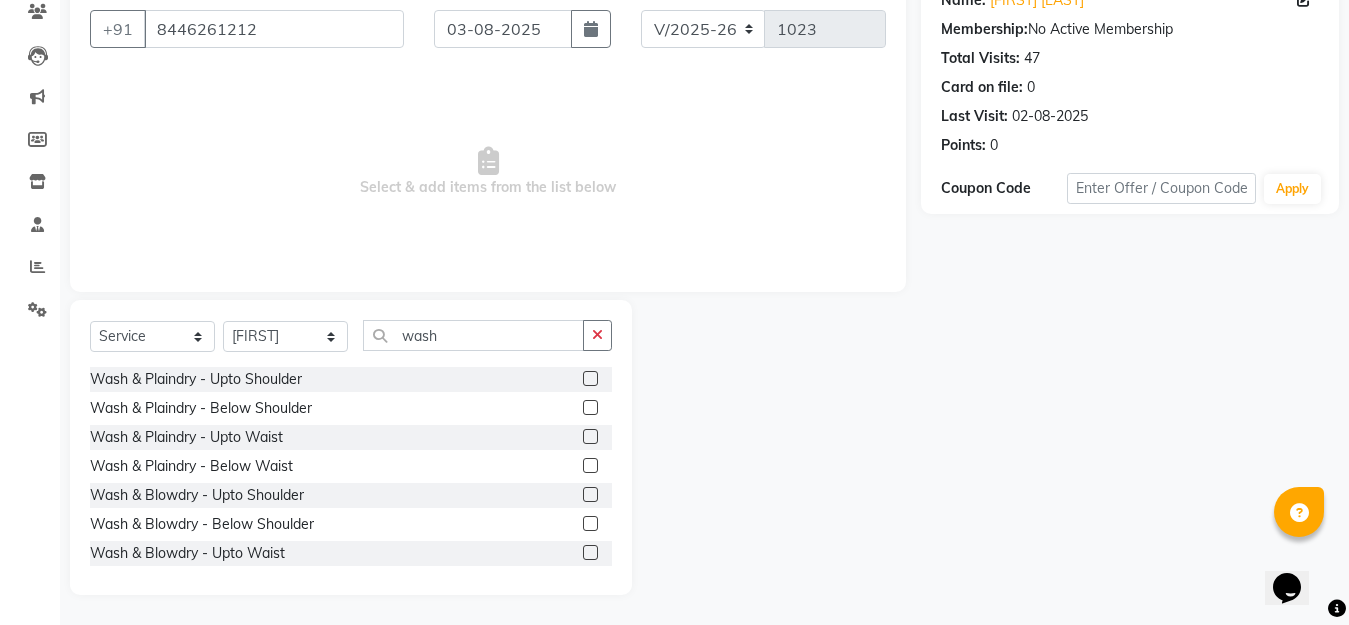 click 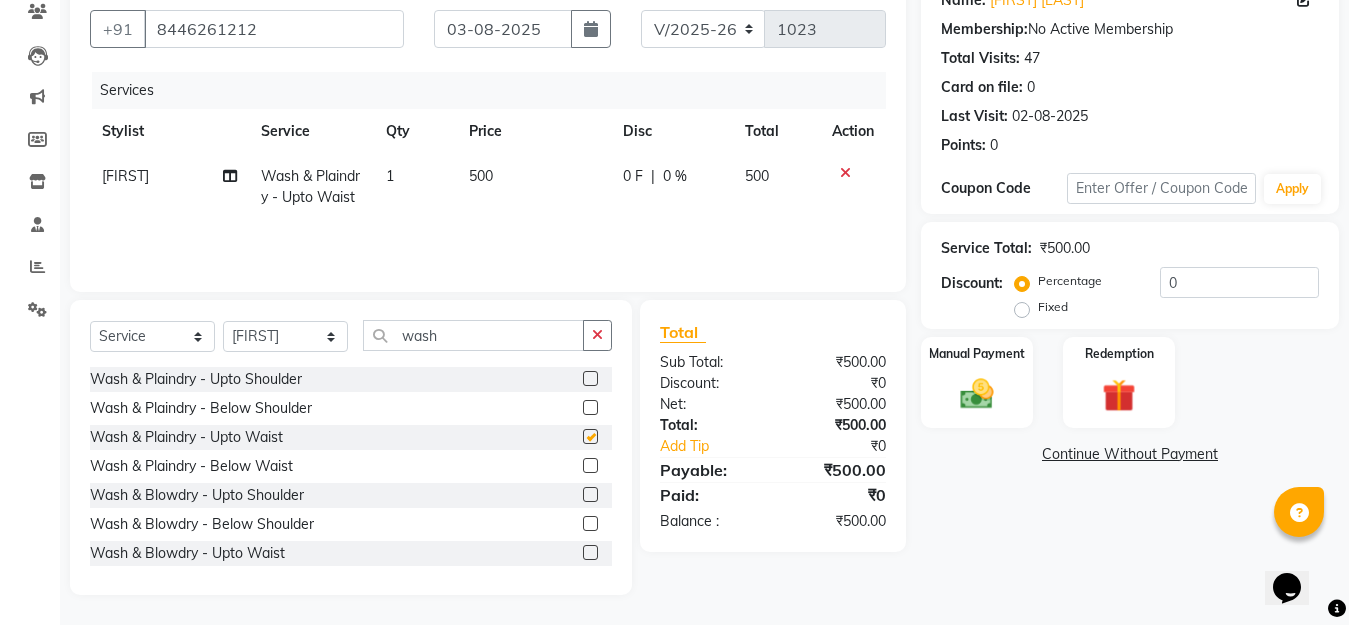 checkbox on "false" 